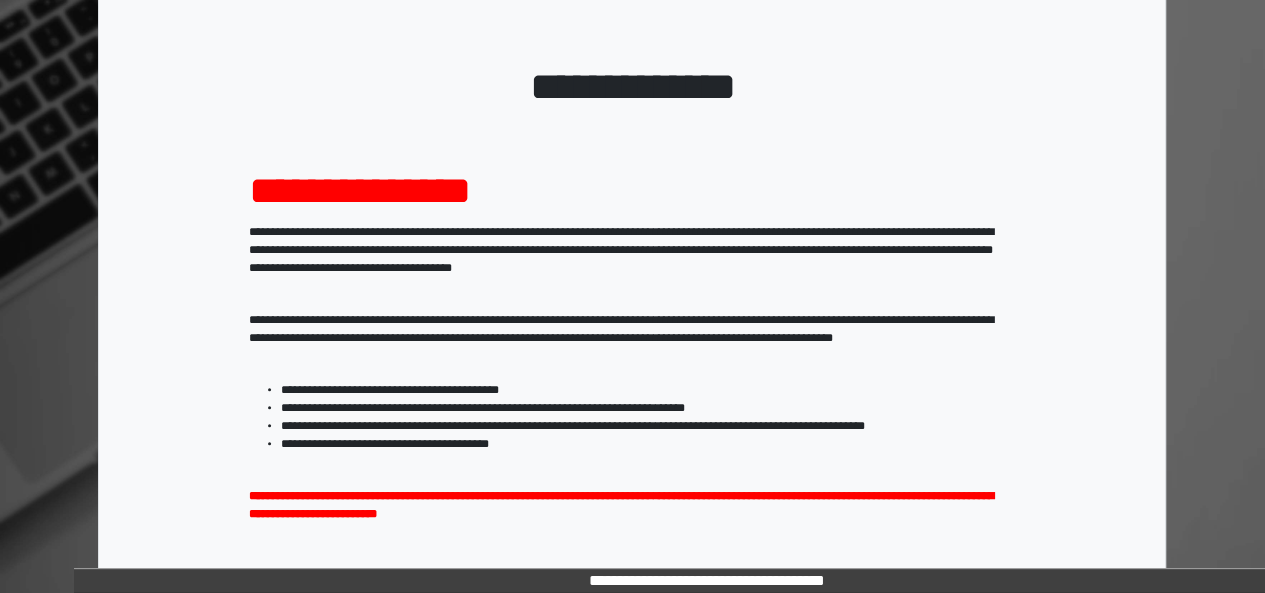 scroll, scrollTop: 333, scrollLeft: 0, axis: vertical 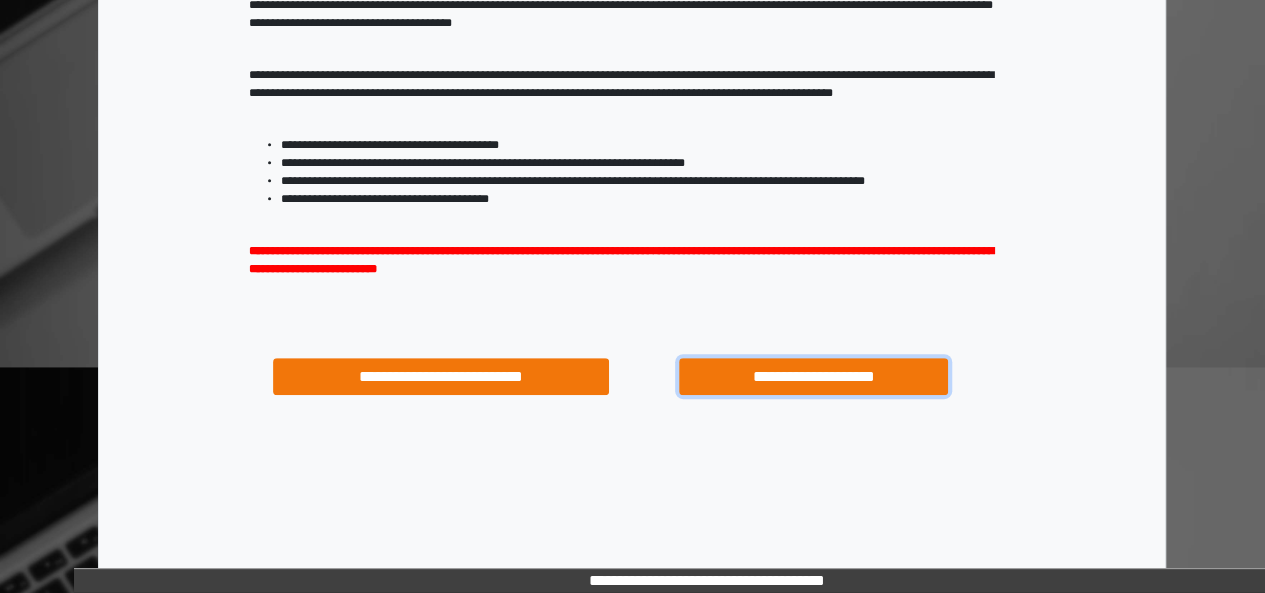 click on "**********" at bounding box center (813, 376) 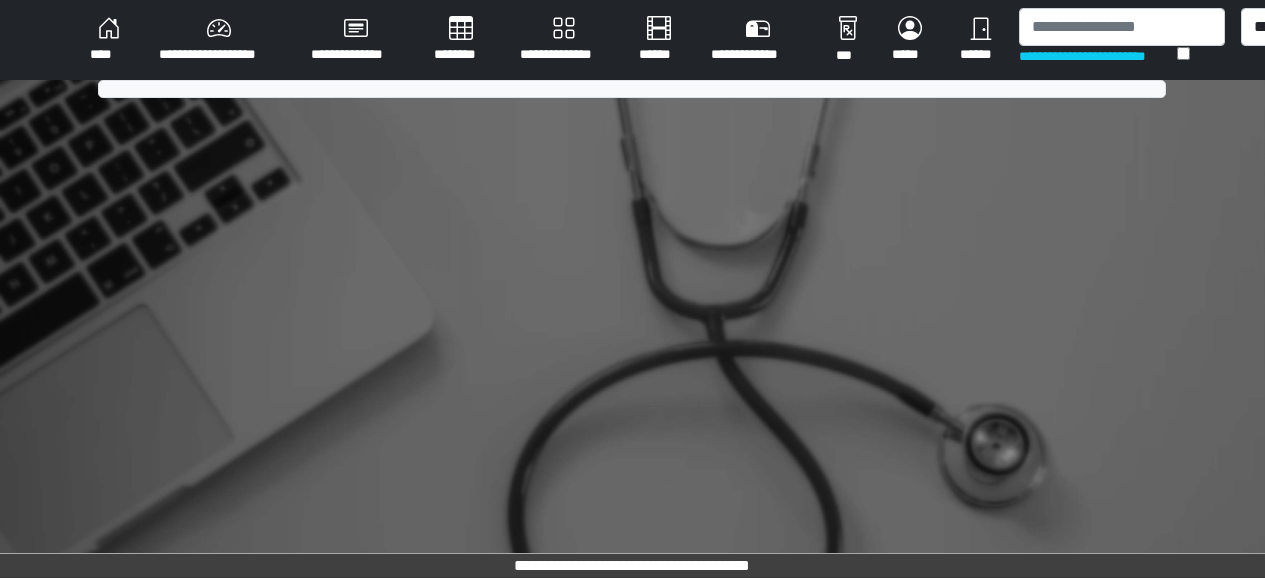 scroll, scrollTop: 0, scrollLeft: 0, axis: both 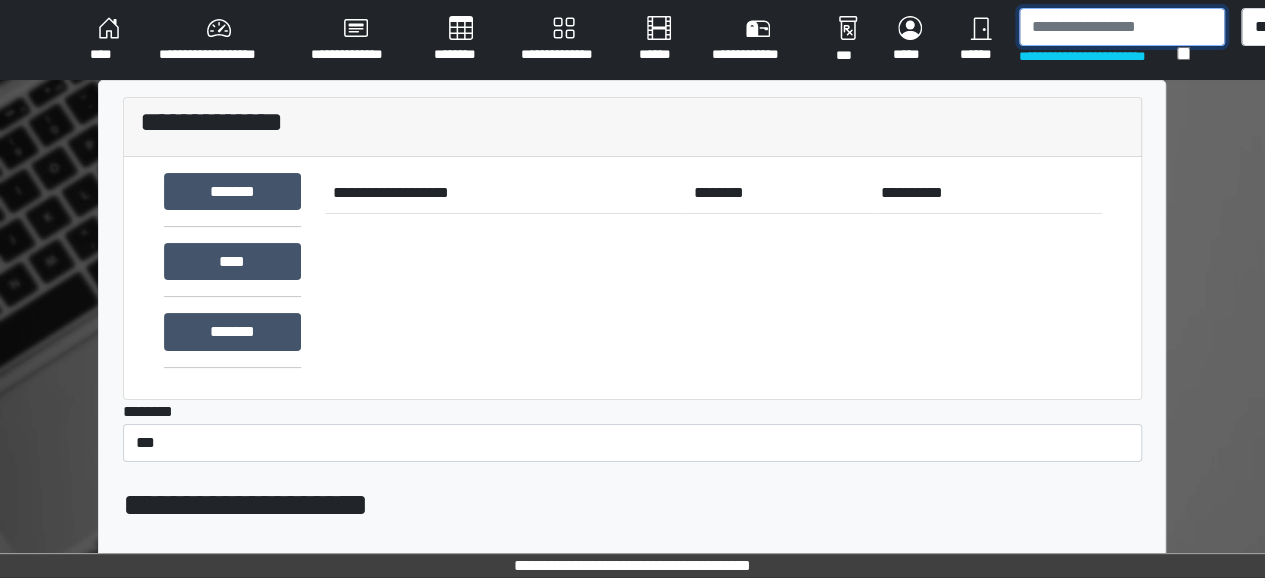 click at bounding box center [1122, 27] 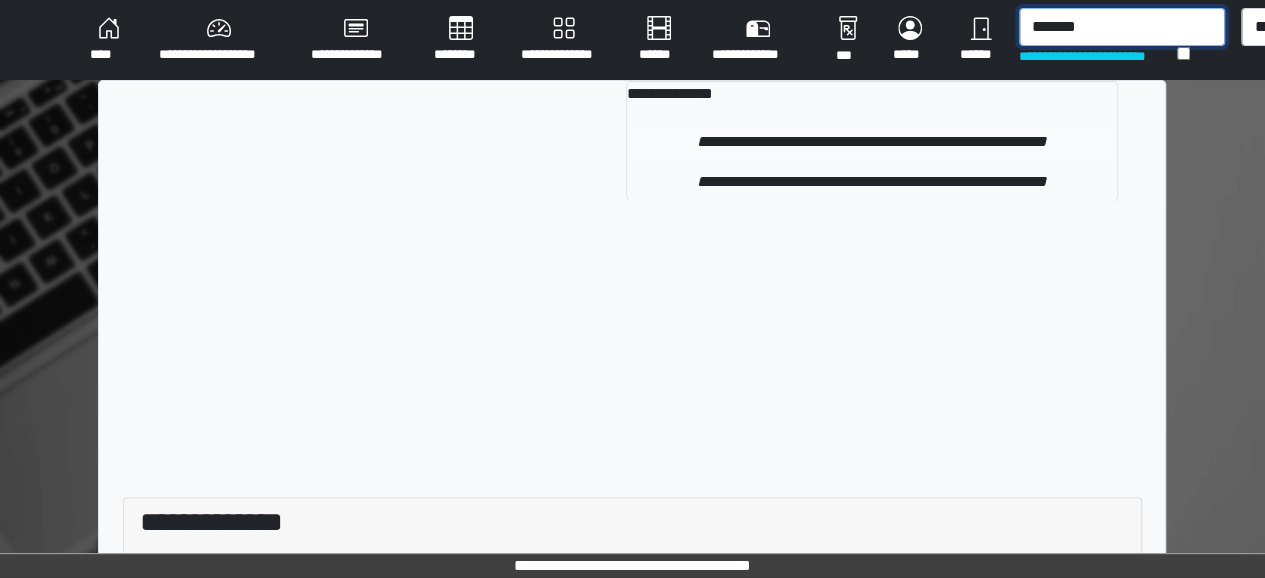 type on "*******" 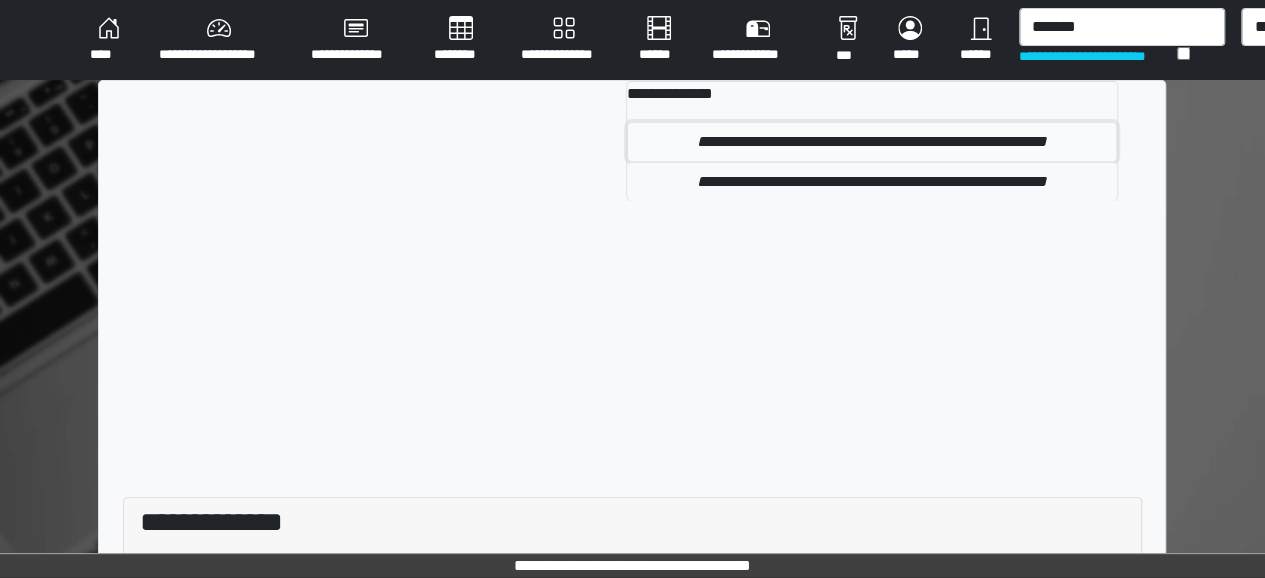 click on "**********" at bounding box center [872, 142] 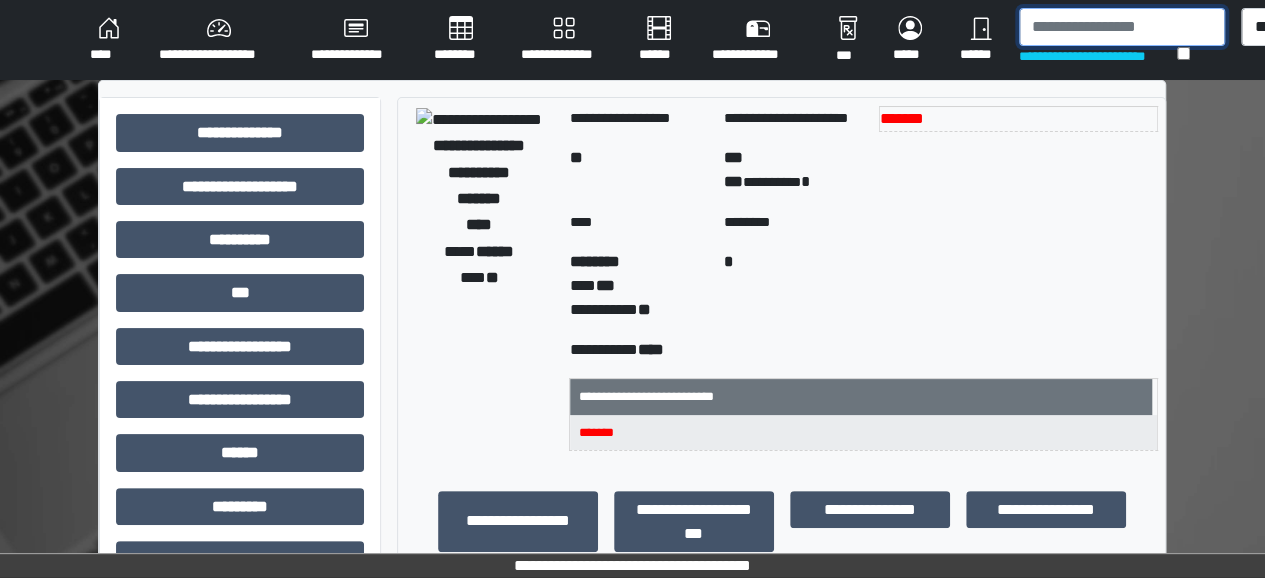 click at bounding box center [1122, 27] 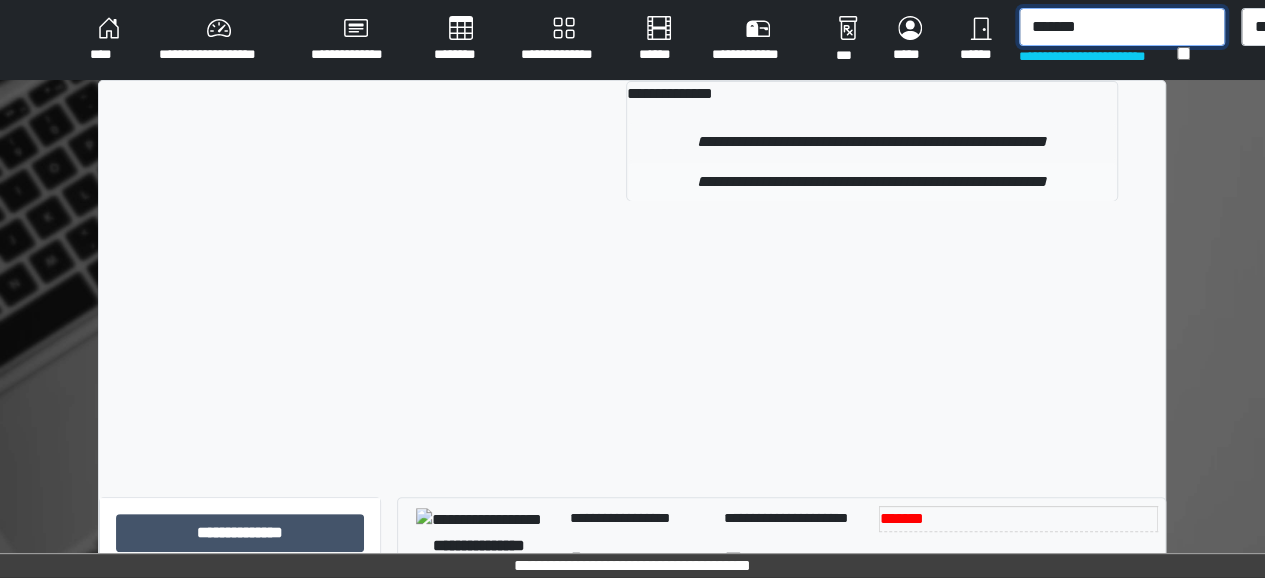 type on "*******" 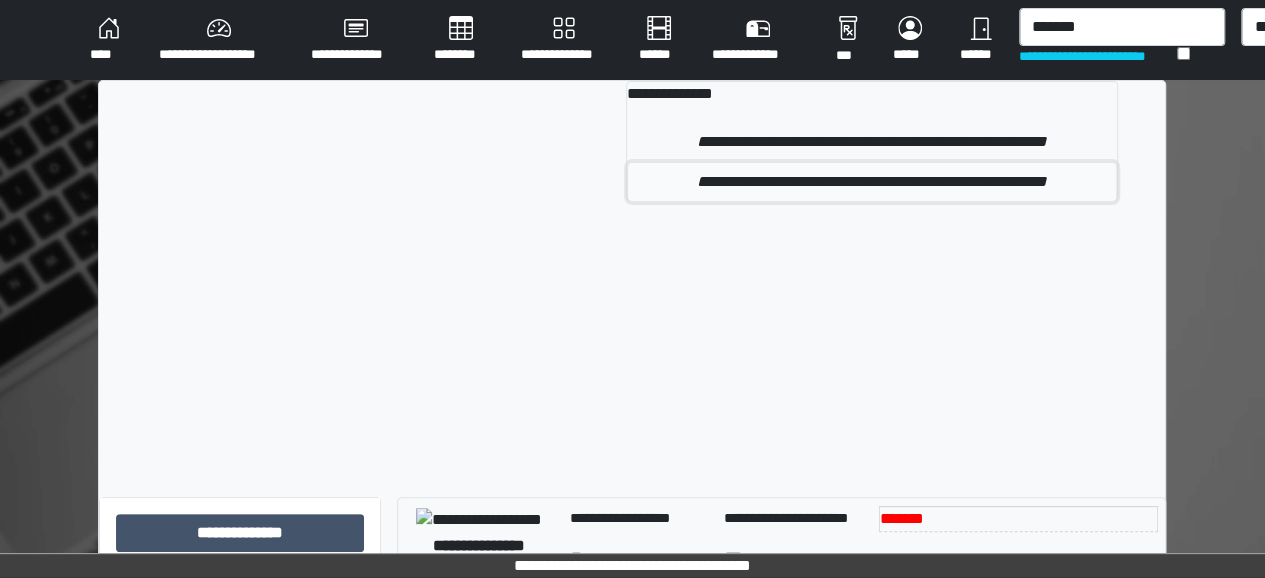 click on "**********" at bounding box center [872, 182] 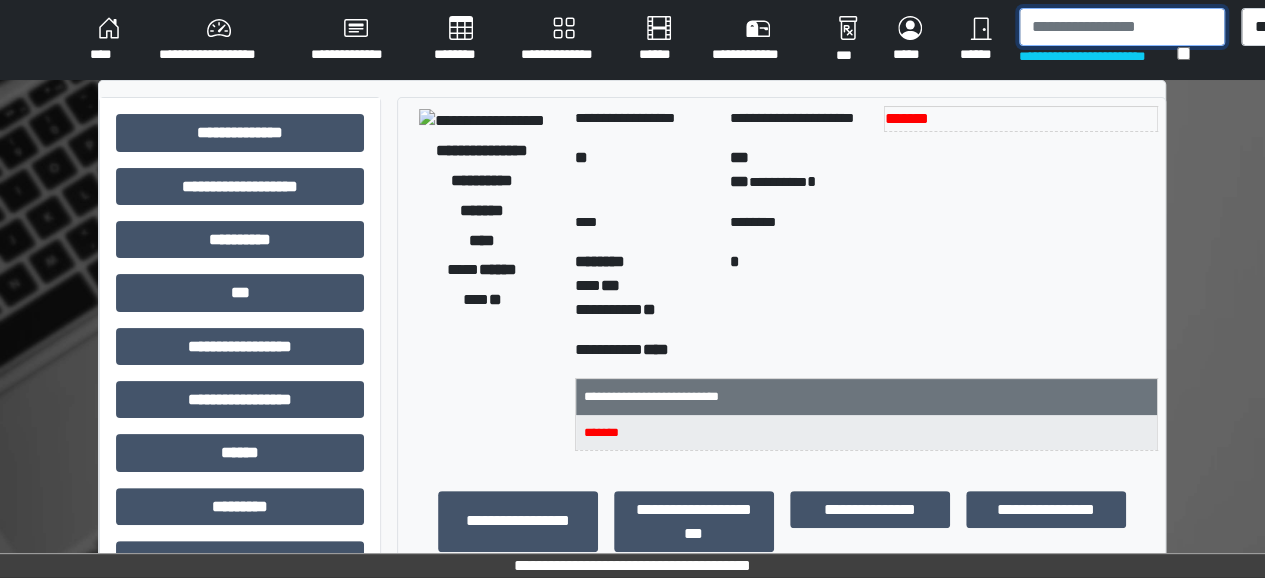 click at bounding box center [1122, 27] 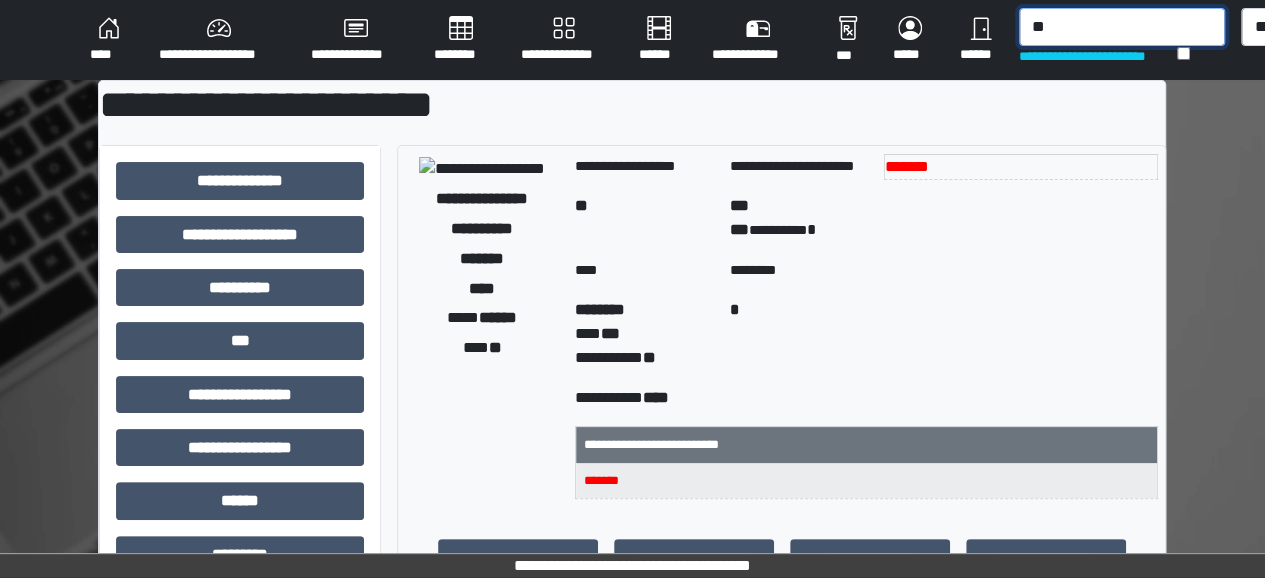 type on "*" 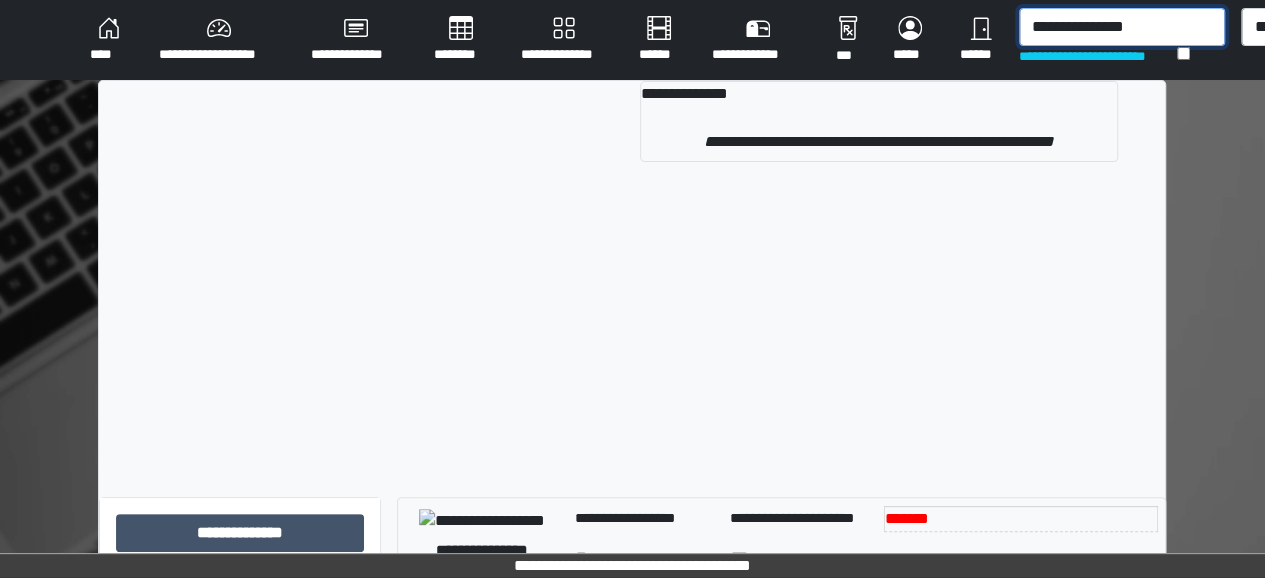 click on "**********" at bounding box center (1122, 27) 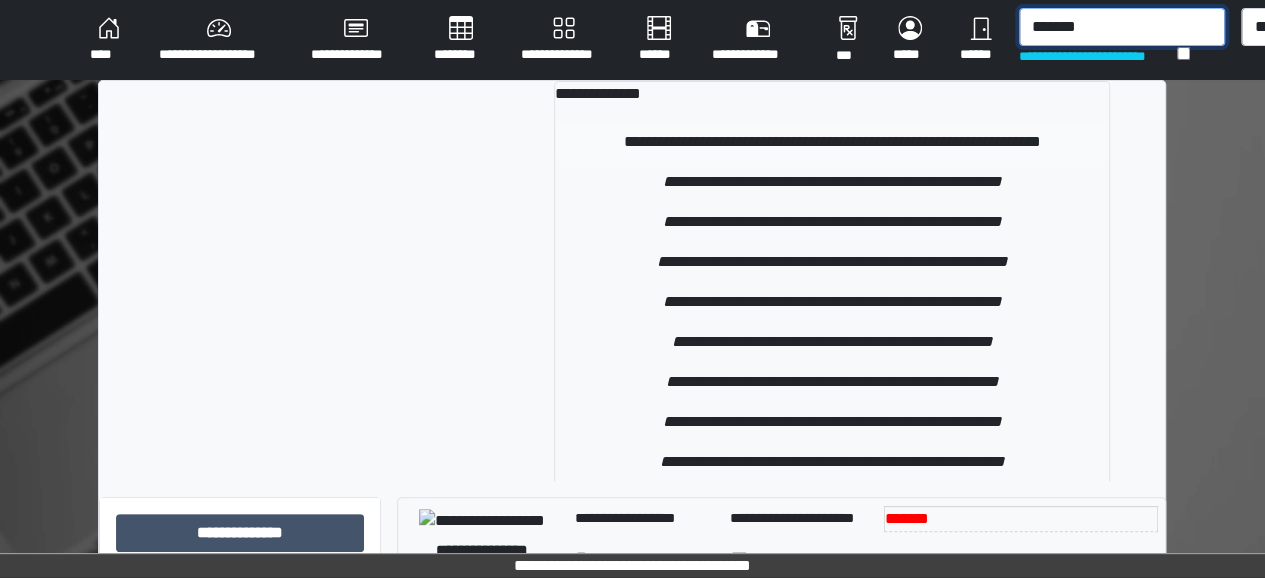 type on "******" 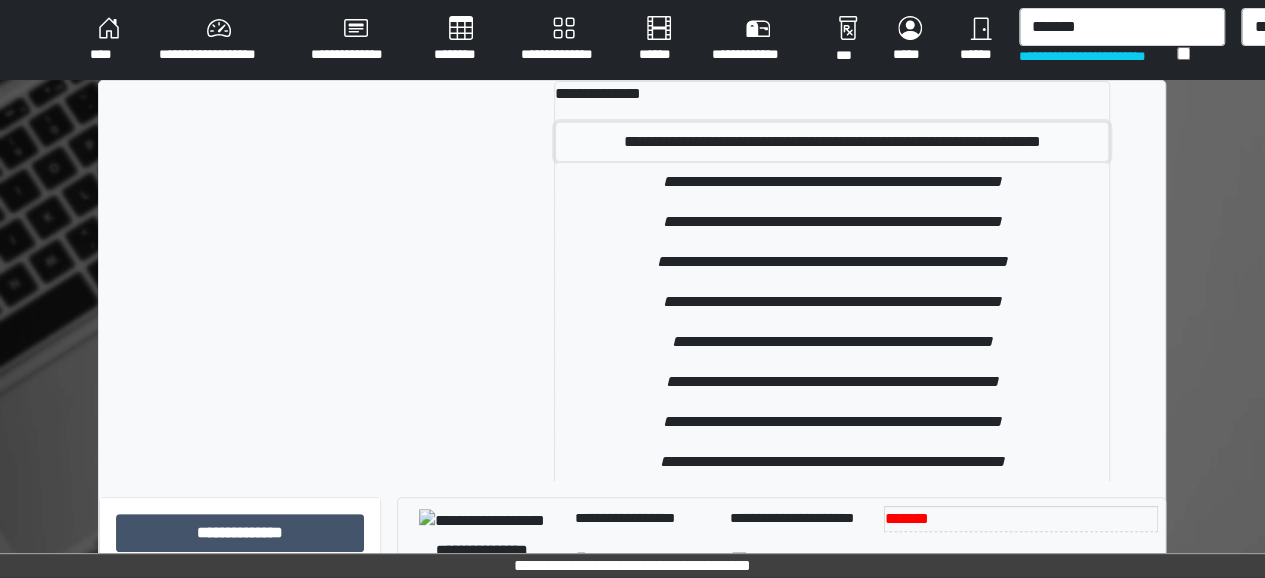 click on "**********" at bounding box center [832, 142] 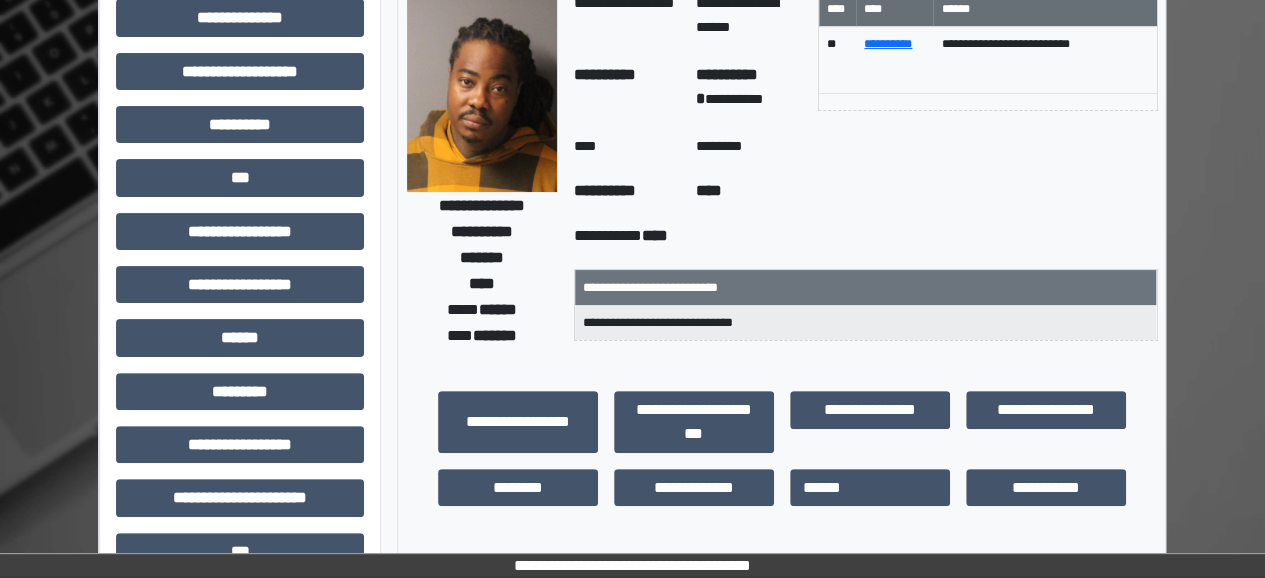 scroll, scrollTop: 116, scrollLeft: 0, axis: vertical 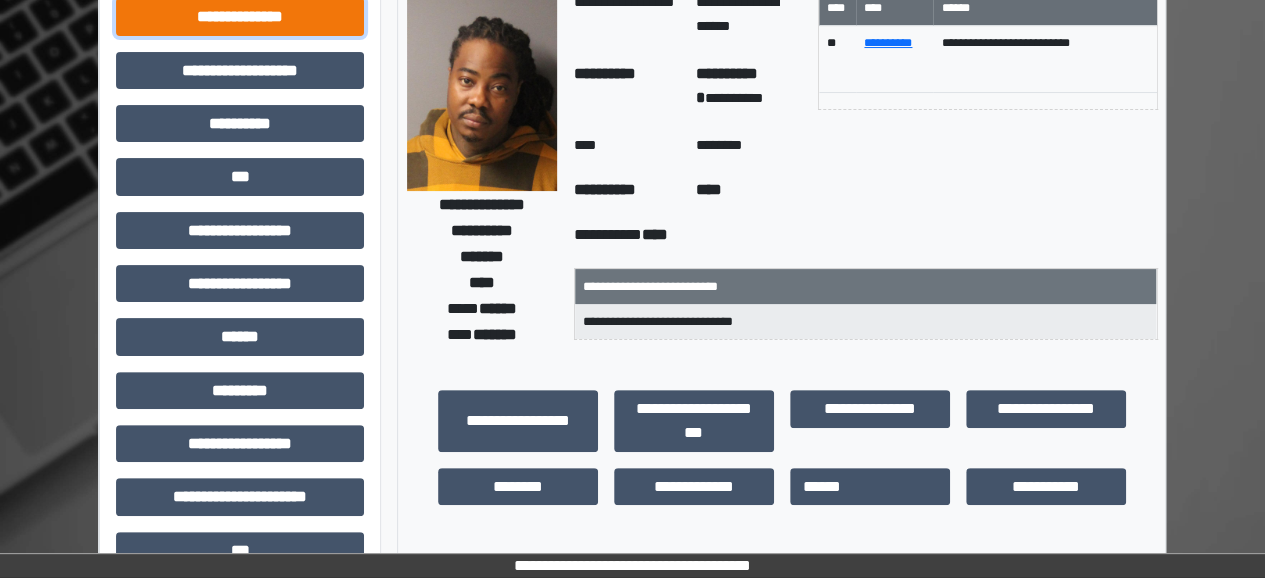 click on "**********" at bounding box center (240, 16) 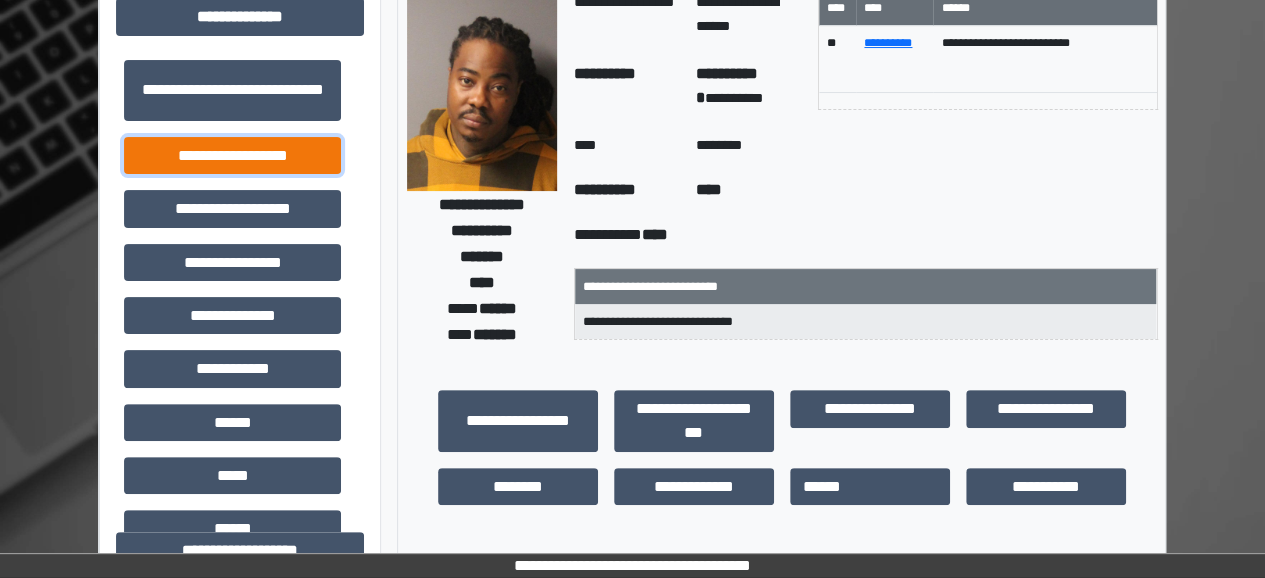 click on "**********" at bounding box center (232, 155) 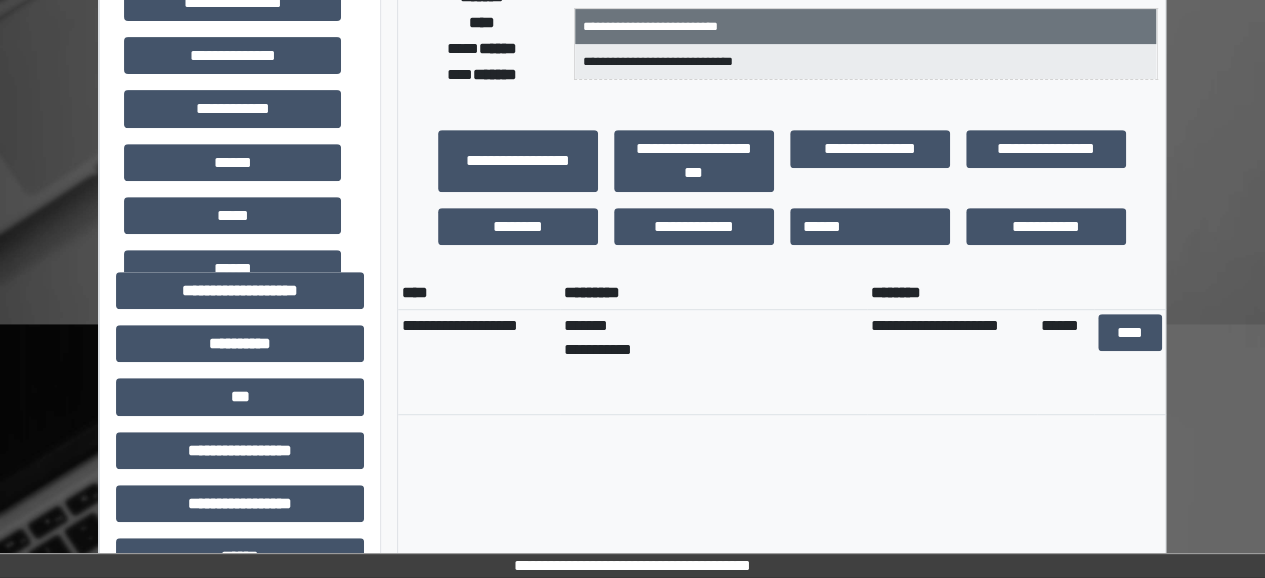 scroll, scrollTop: 377, scrollLeft: 0, axis: vertical 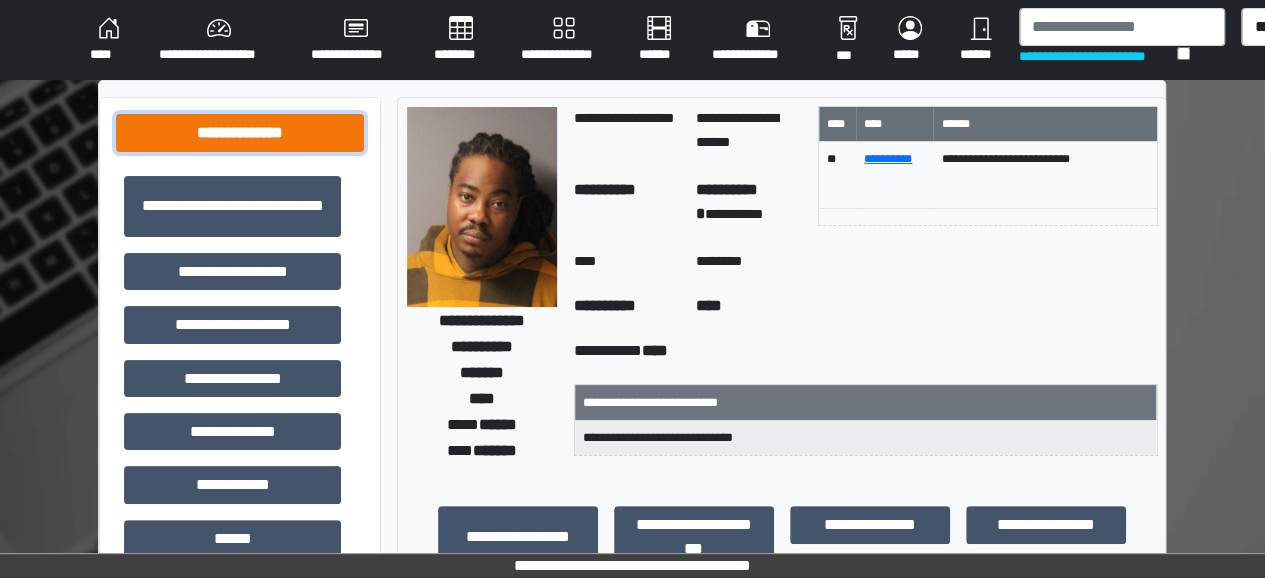 click on "**********" at bounding box center (240, 132) 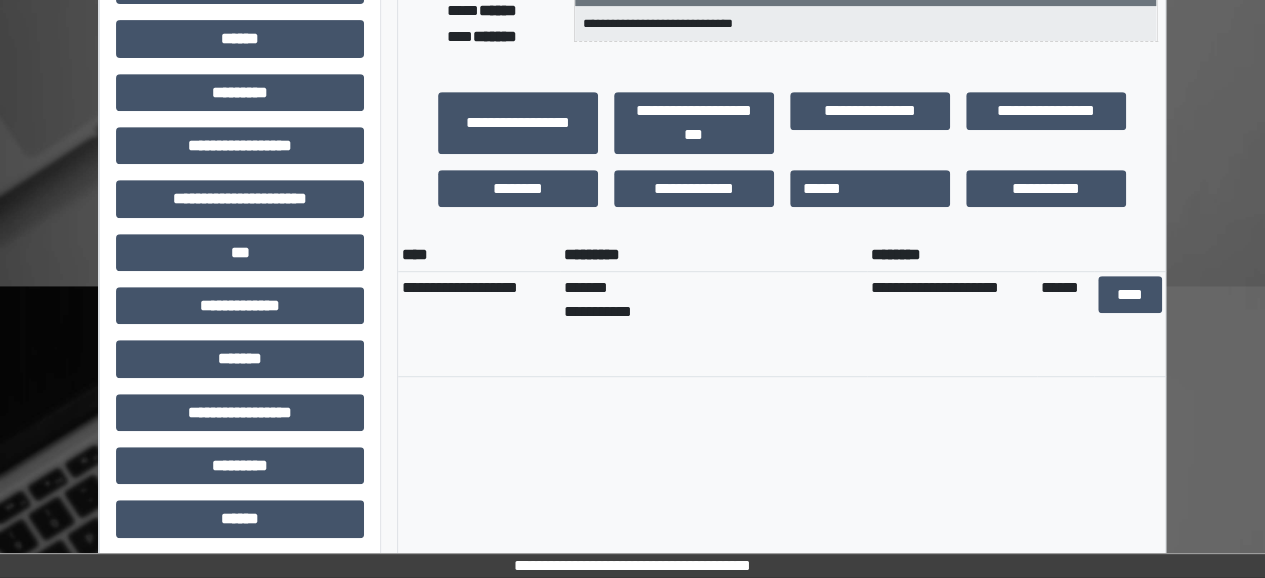 scroll, scrollTop: 609, scrollLeft: 0, axis: vertical 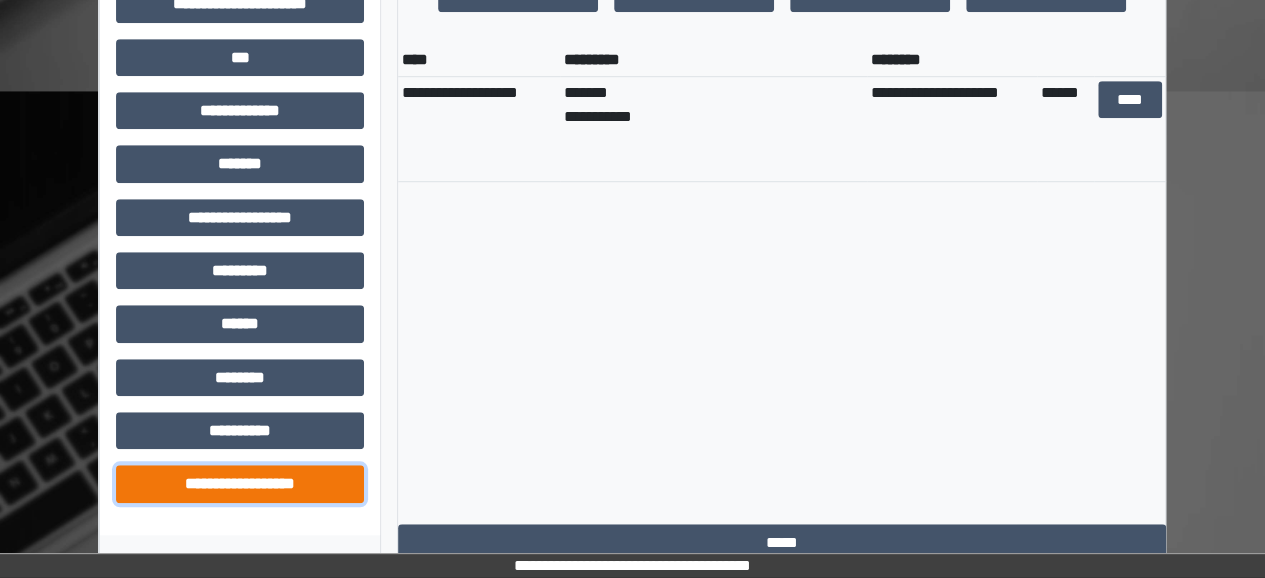 click on "**********" at bounding box center (240, 483) 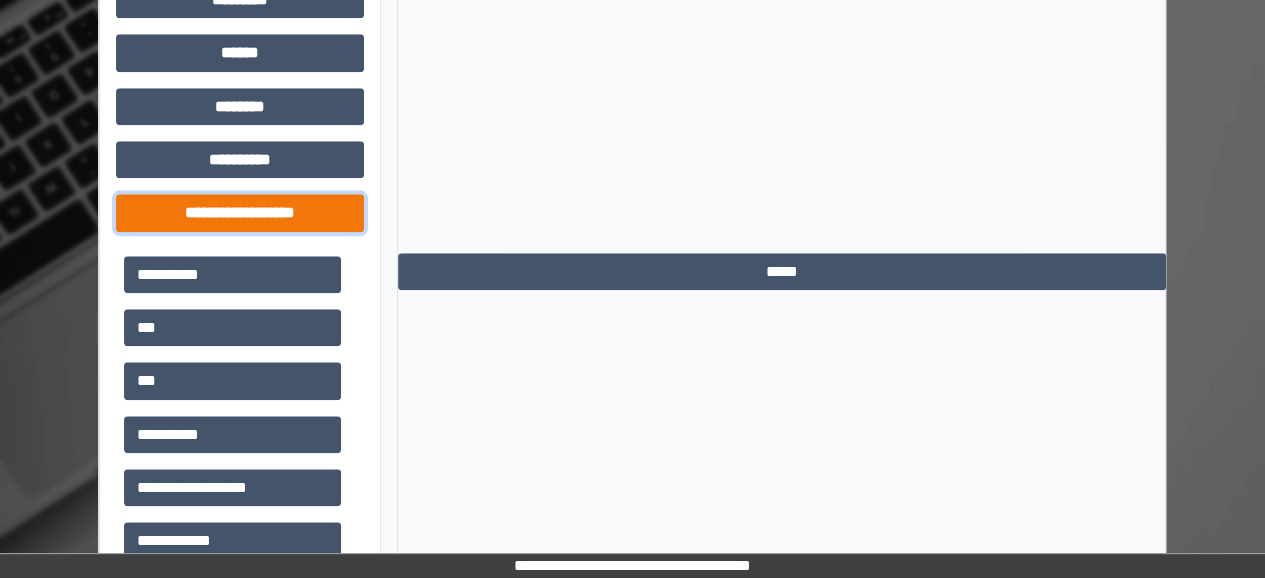 scroll, scrollTop: 881, scrollLeft: 0, axis: vertical 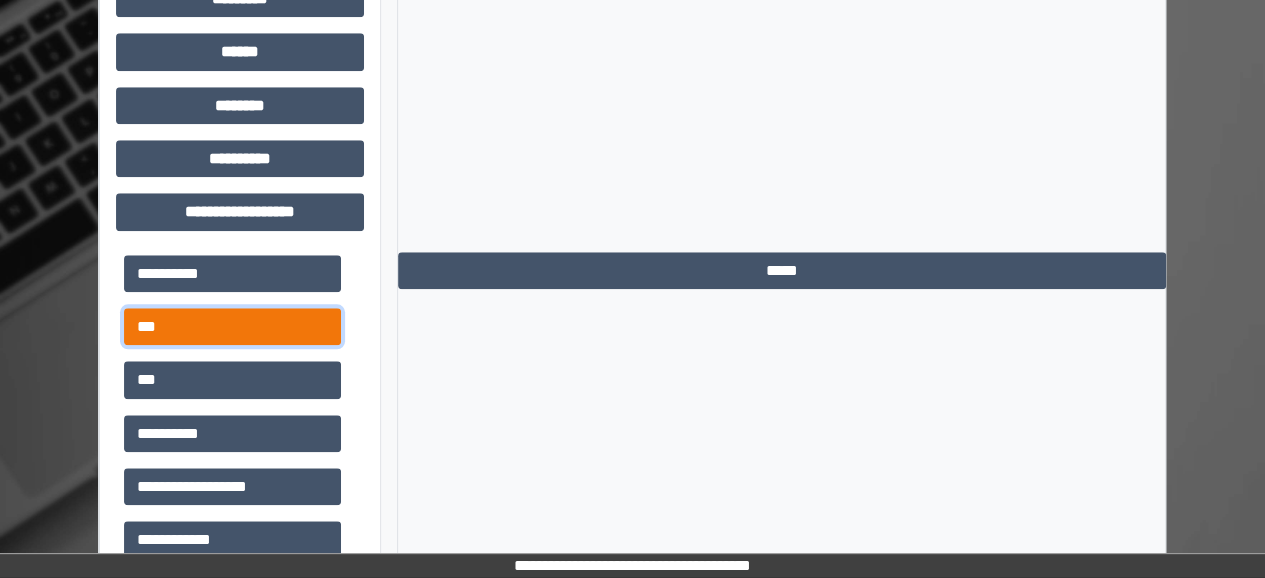 click on "***" at bounding box center (232, 326) 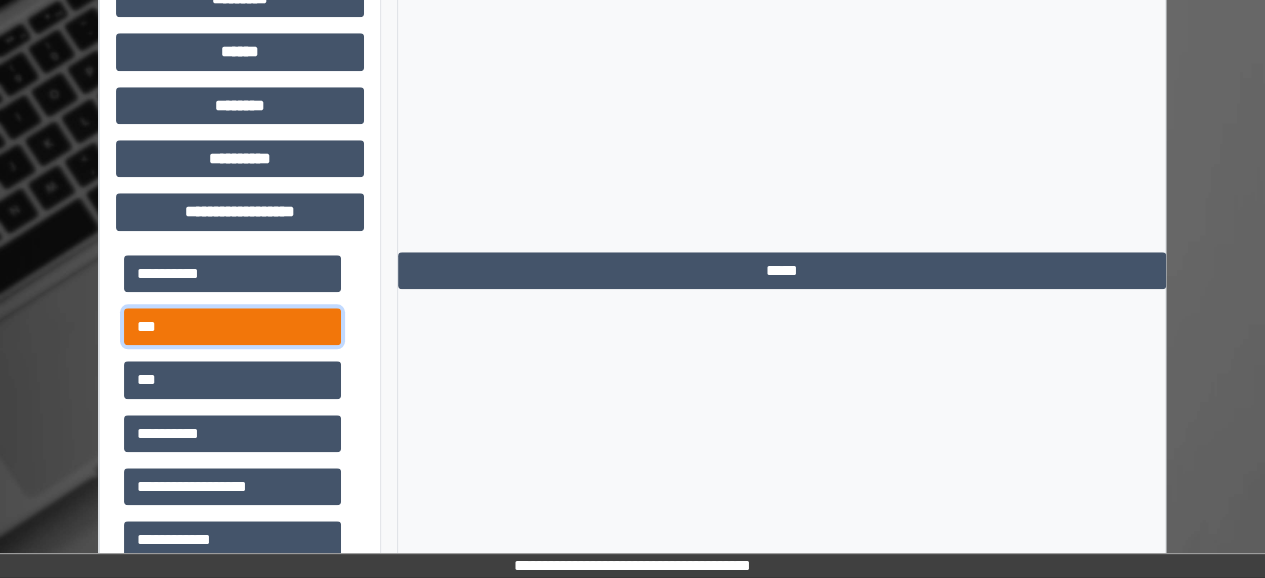 click on "***" at bounding box center (232, 326) 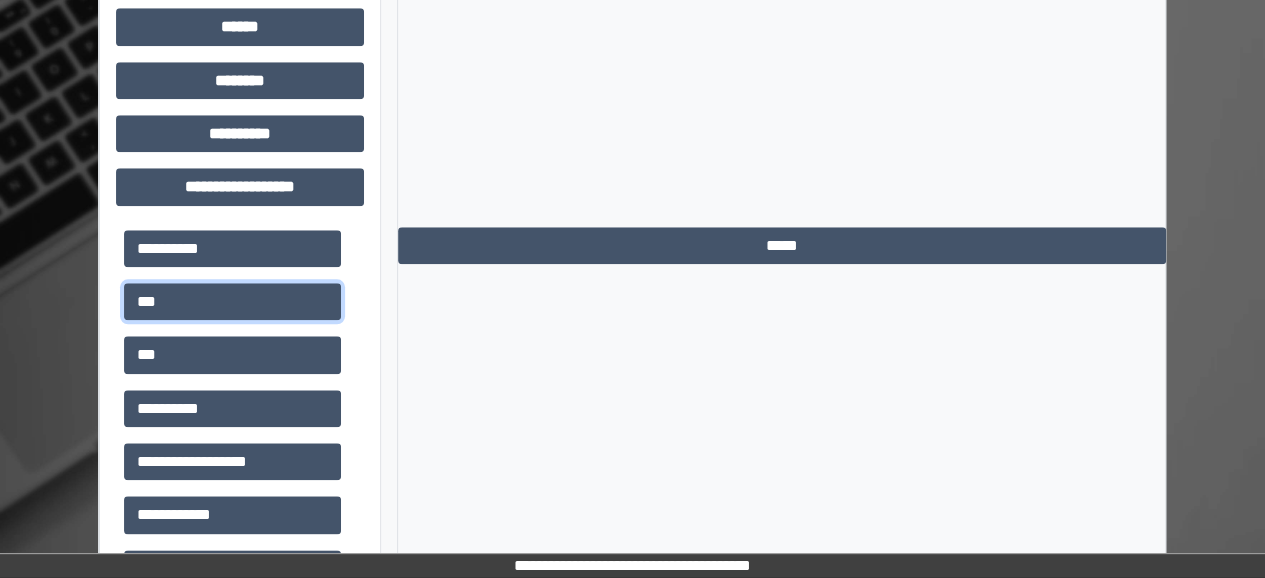 scroll, scrollTop: 910, scrollLeft: 0, axis: vertical 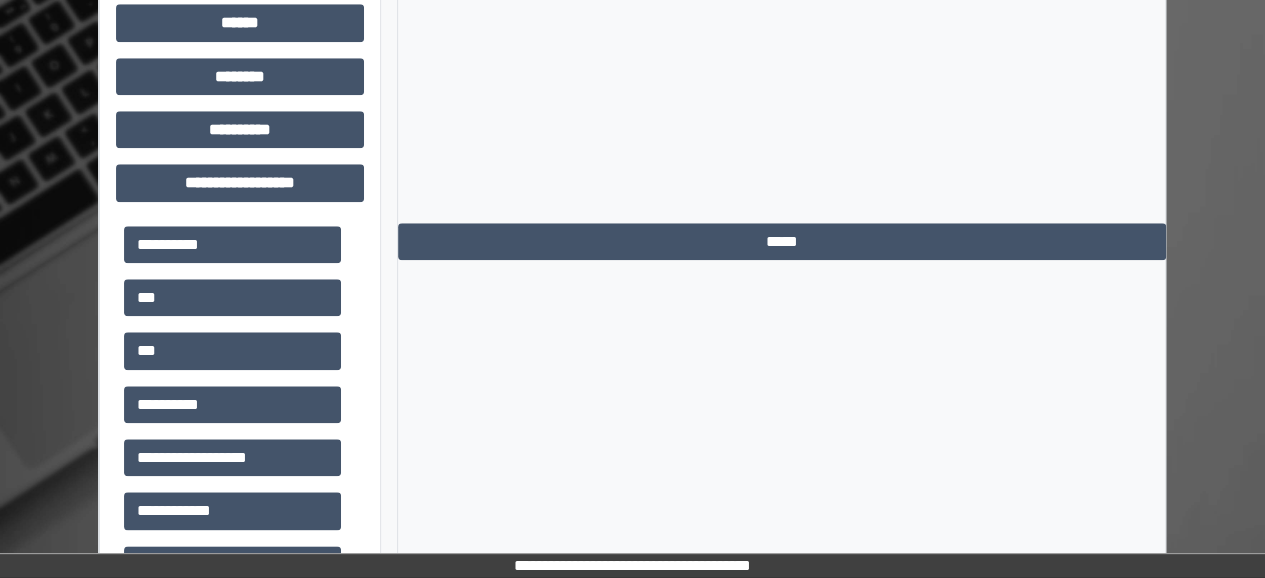 click on "**********" at bounding box center (782, -17) 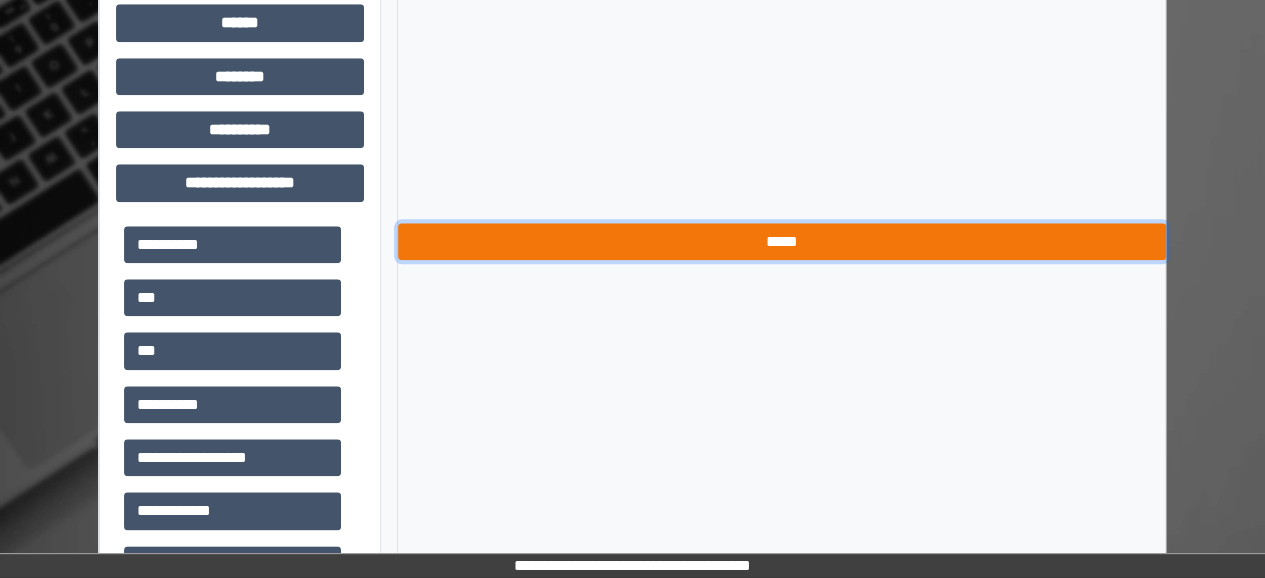 click on "*****" at bounding box center (782, 241) 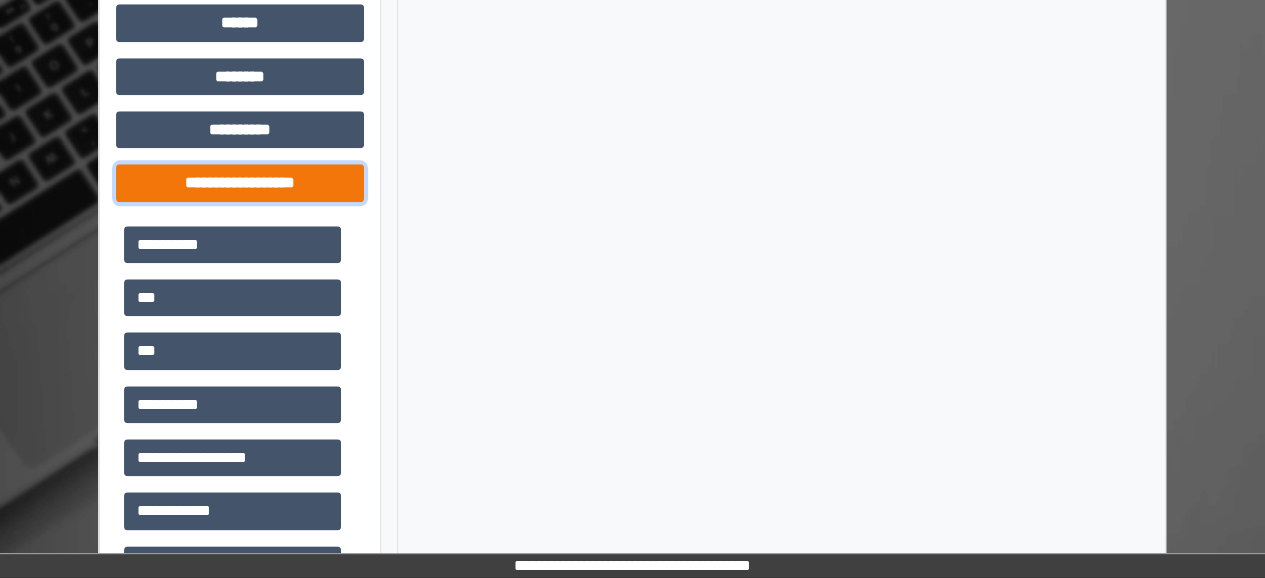 click on "**********" at bounding box center [240, 182] 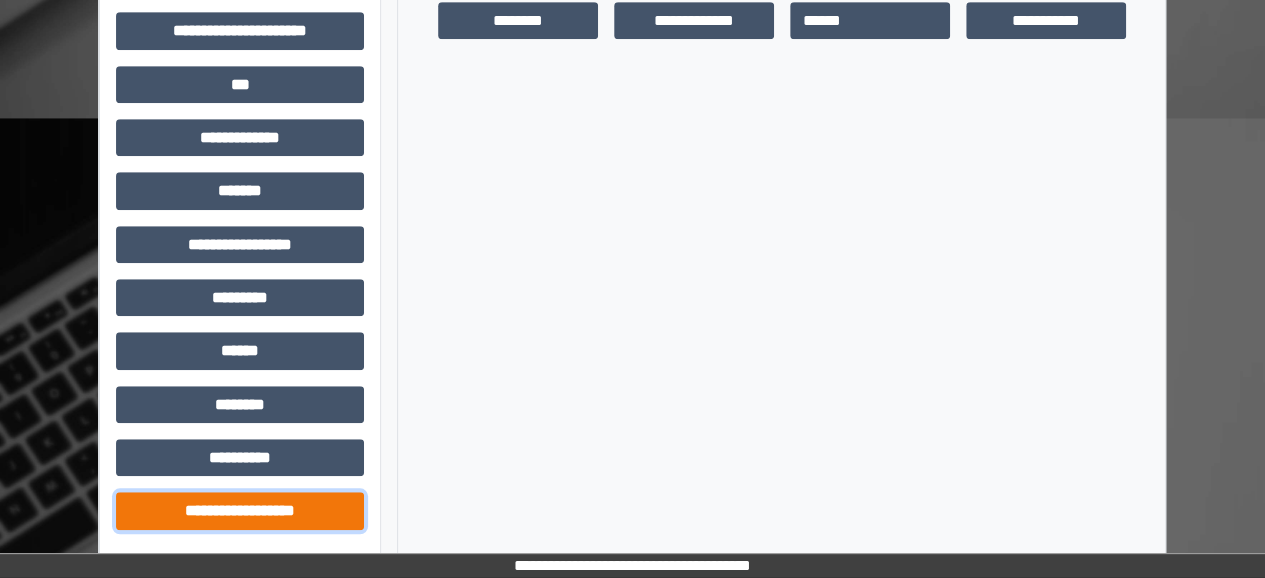 scroll, scrollTop: 0, scrollLeft: 0, axis: both 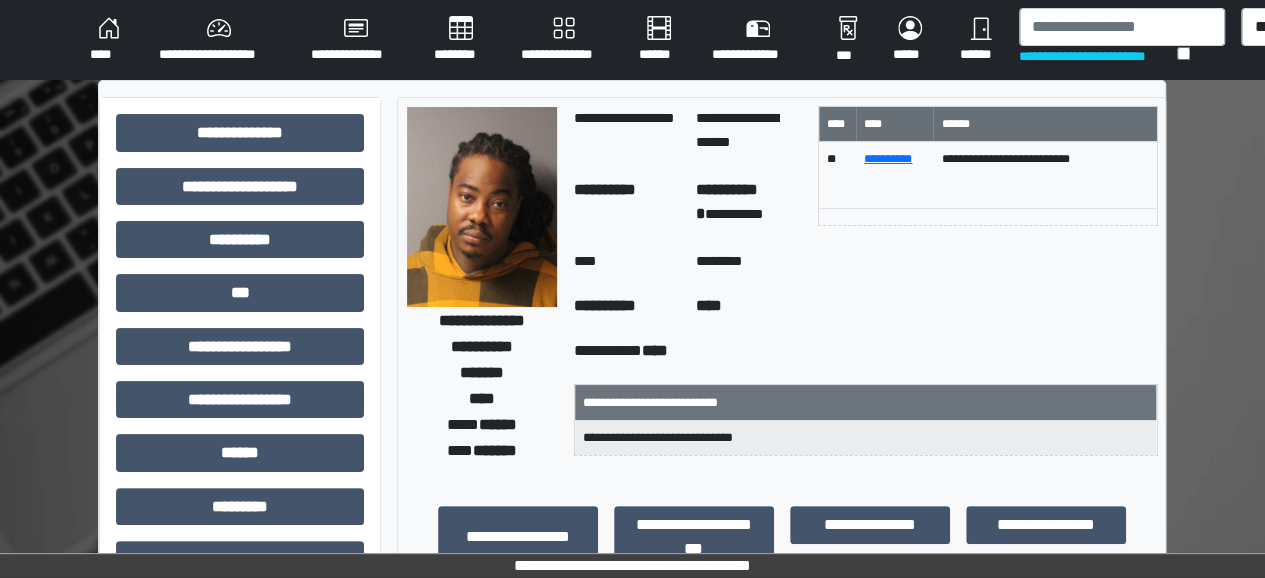 click at bounding box center [482, 207] 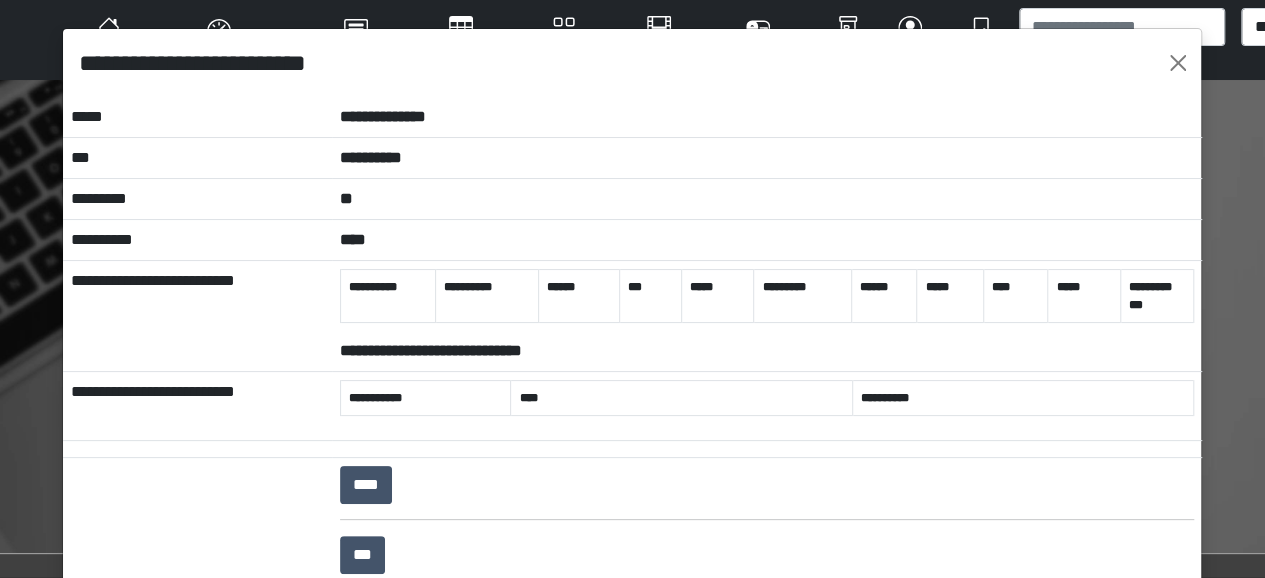 scroll, scrollTop: 172, scrollLeft: 0, axis: vertical 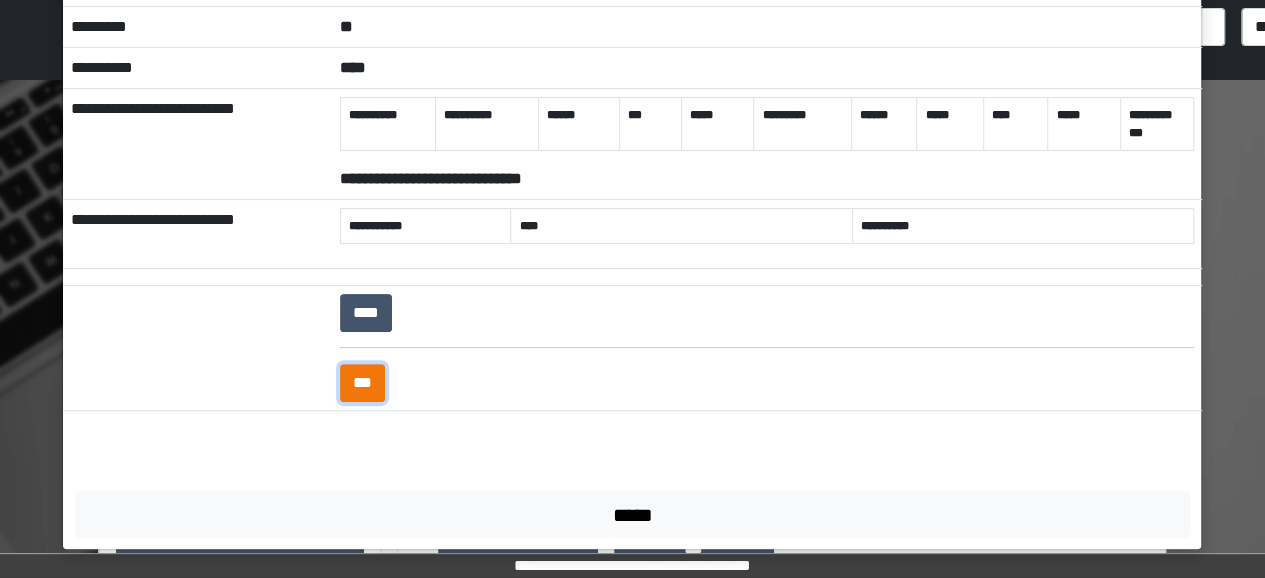 click on "***" at bounding box center [362, 383] 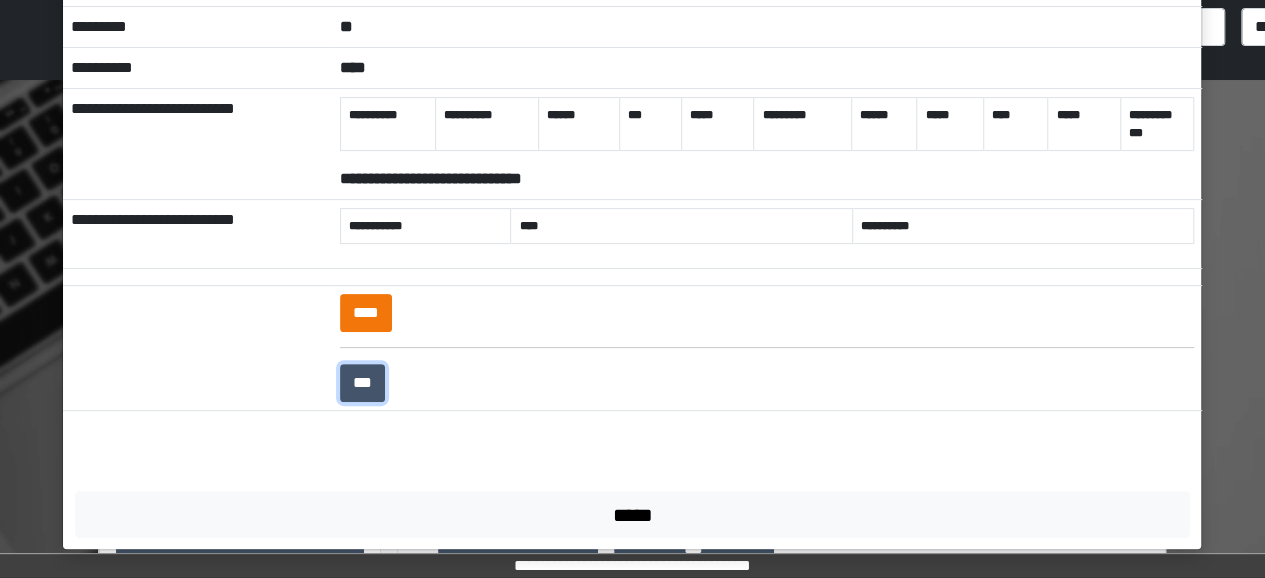 scroll, scrollTop: 0, scrollLeft: 0, axis: both 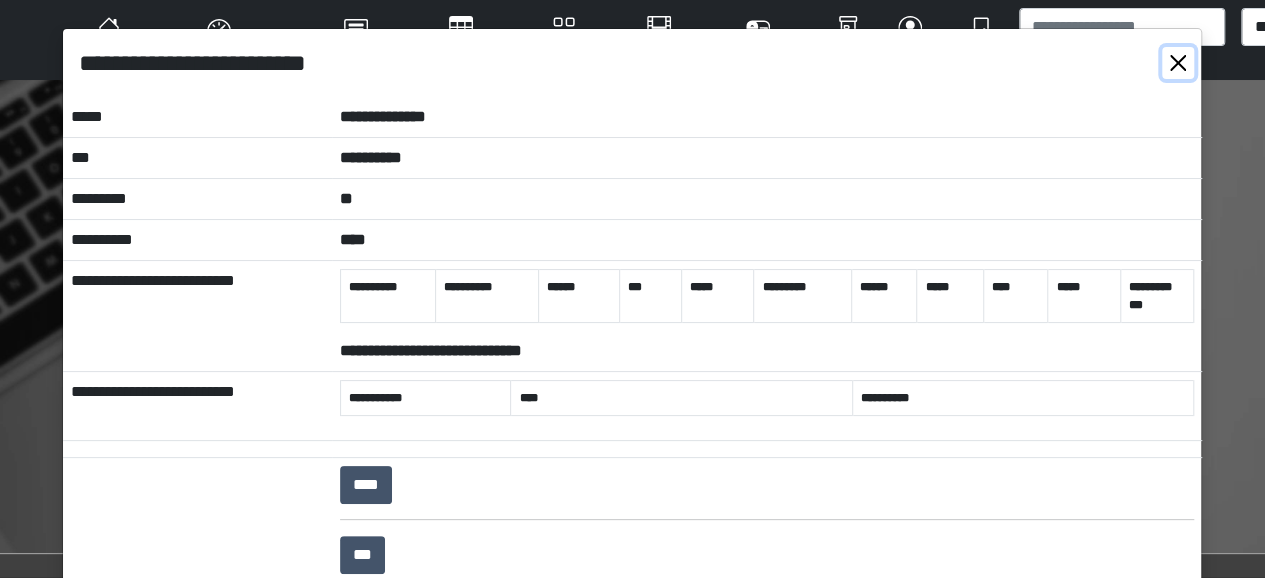 click at bounding box center [1178, 63] 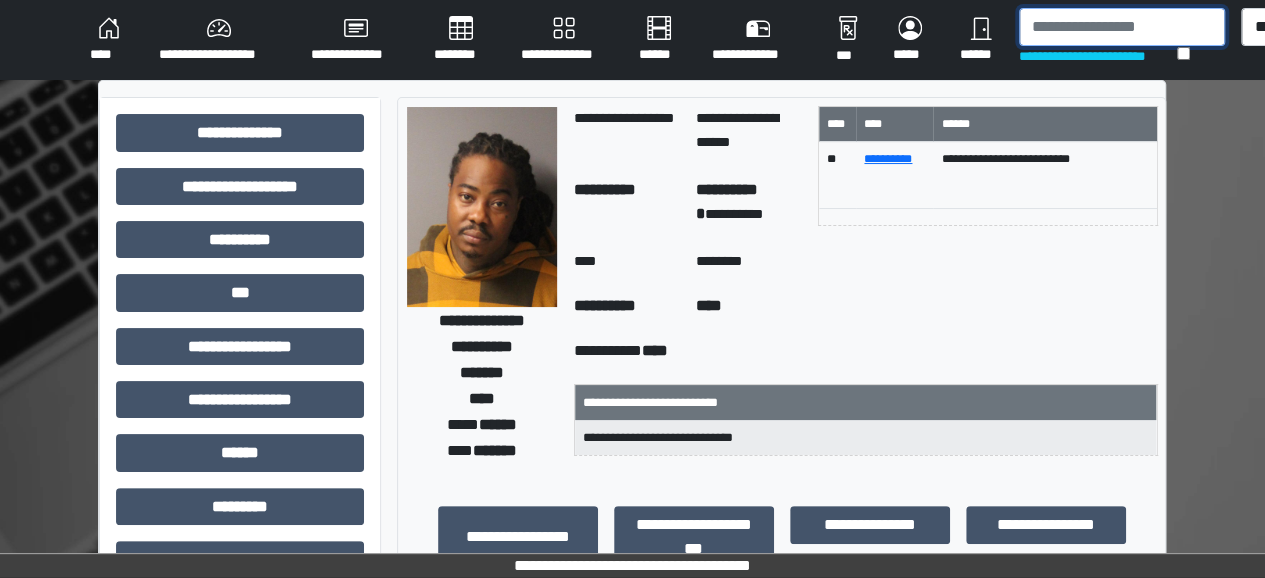 click at bounding box center (1122, 27) 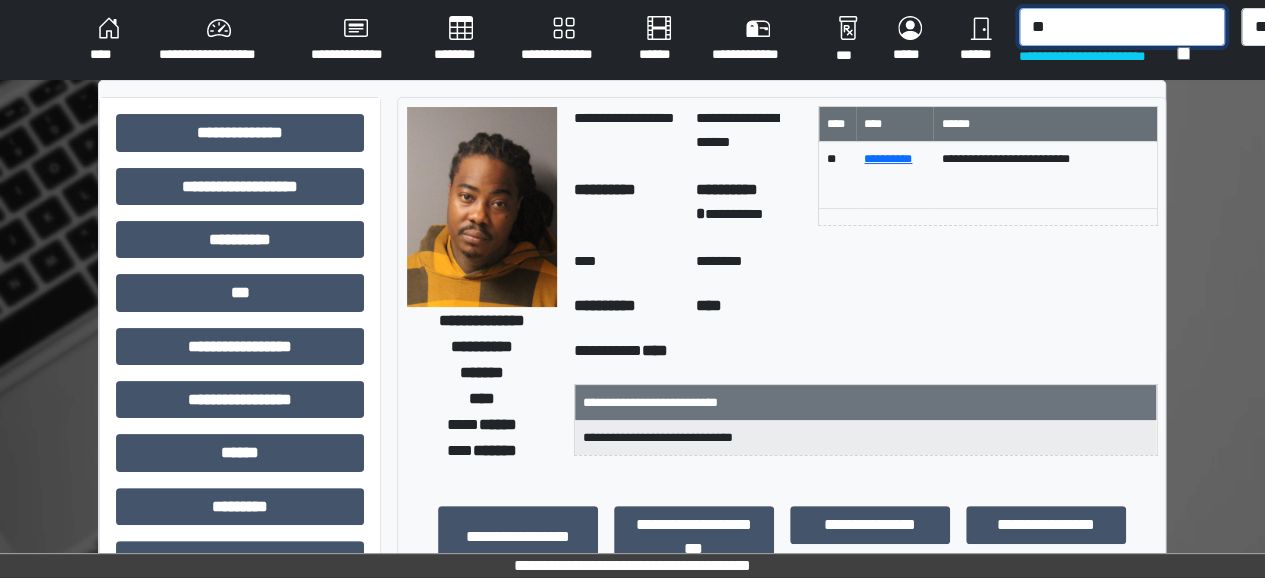 type on "*" 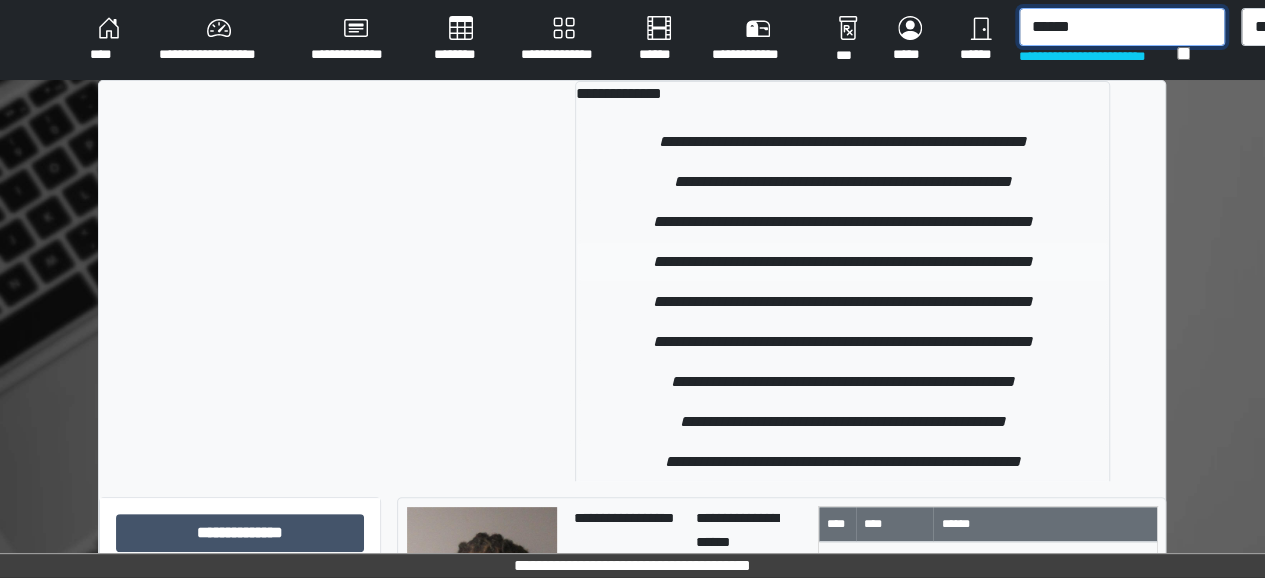 type on "******" 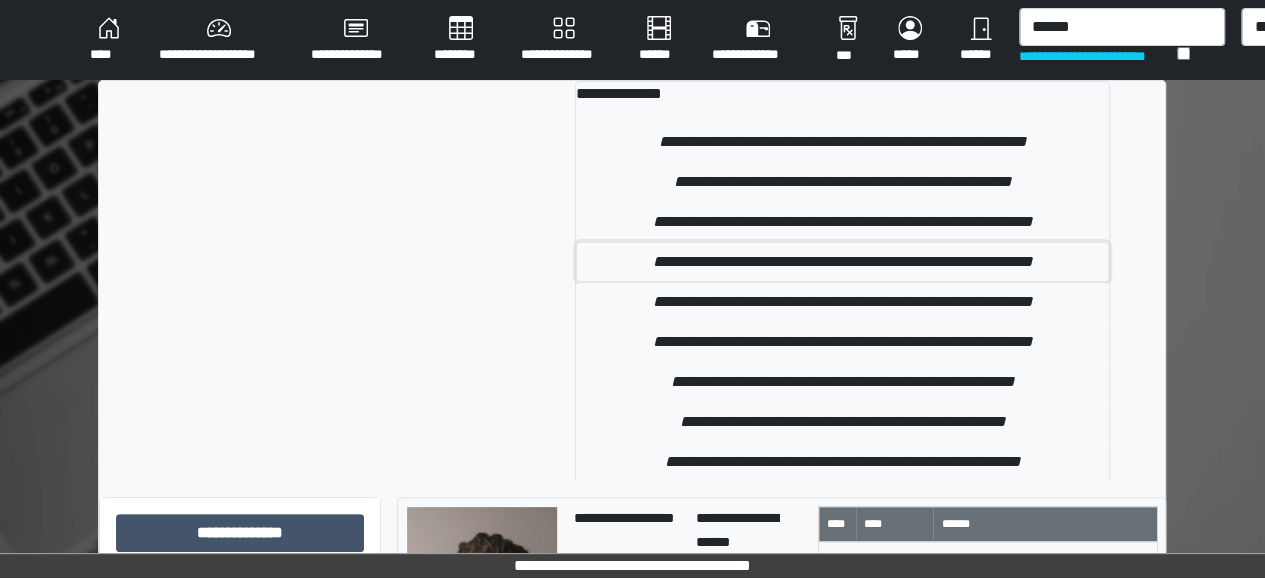 click on "**********" at bounding box center (842, 262) 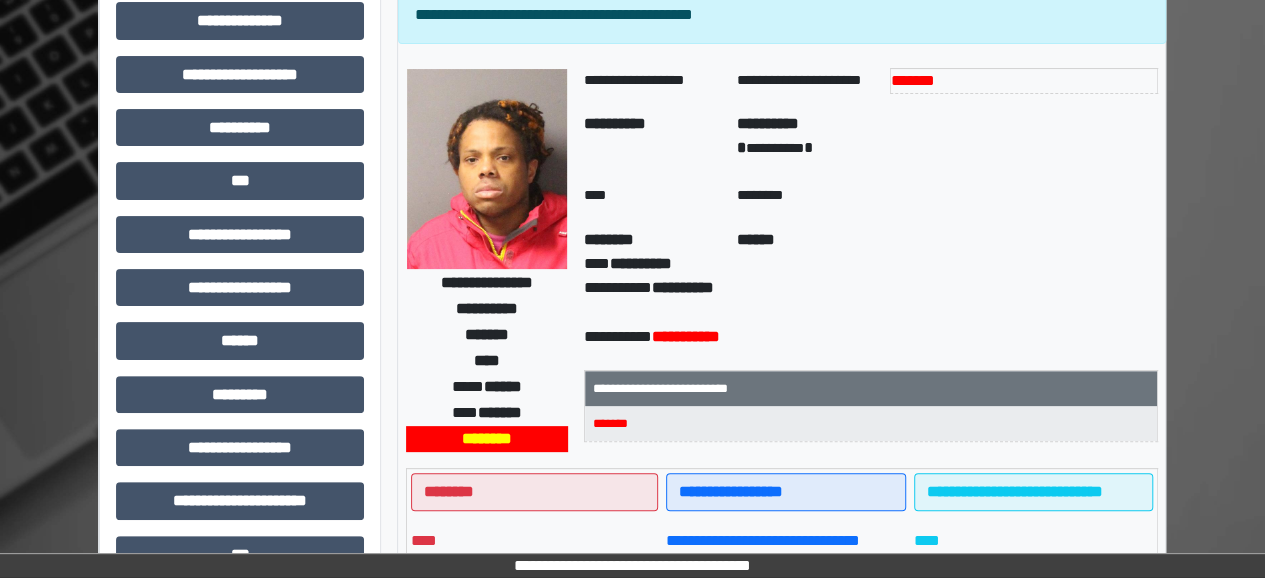 scroll, scrollTop: 0, scrollLeft: 0, axis: both 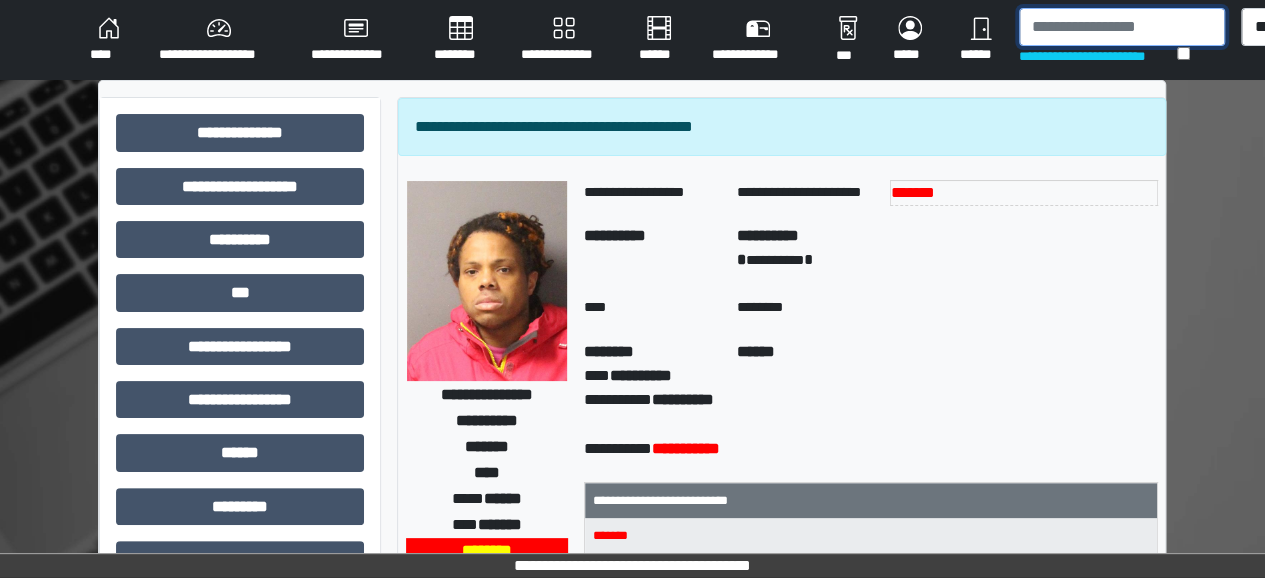 click at bounding box center [1122, 27] 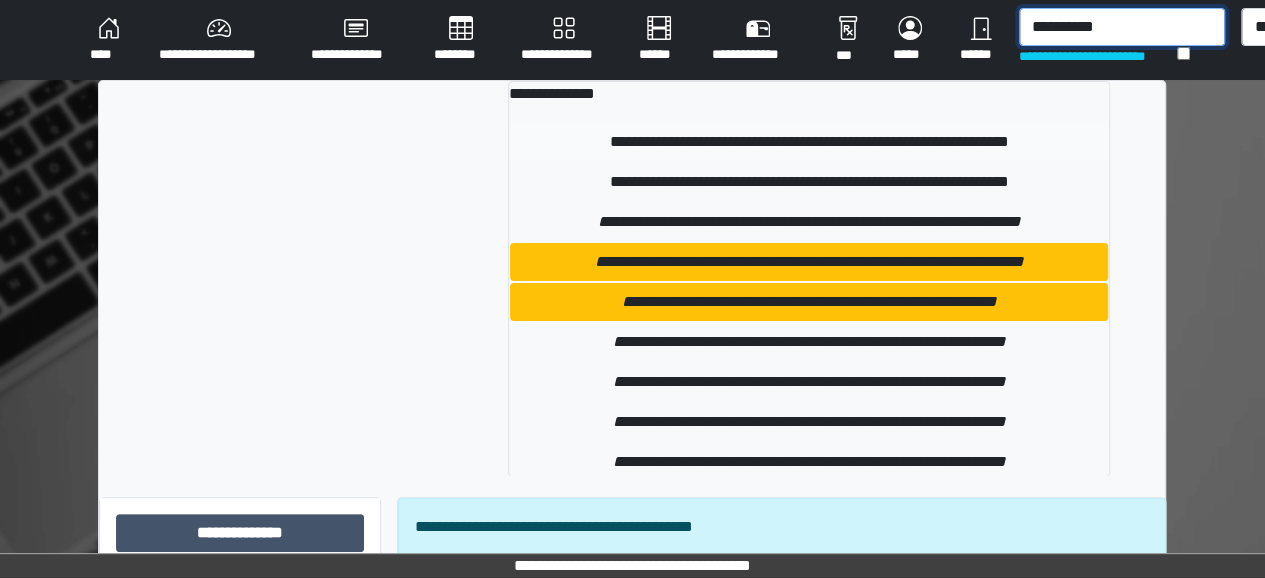 type on "**********" 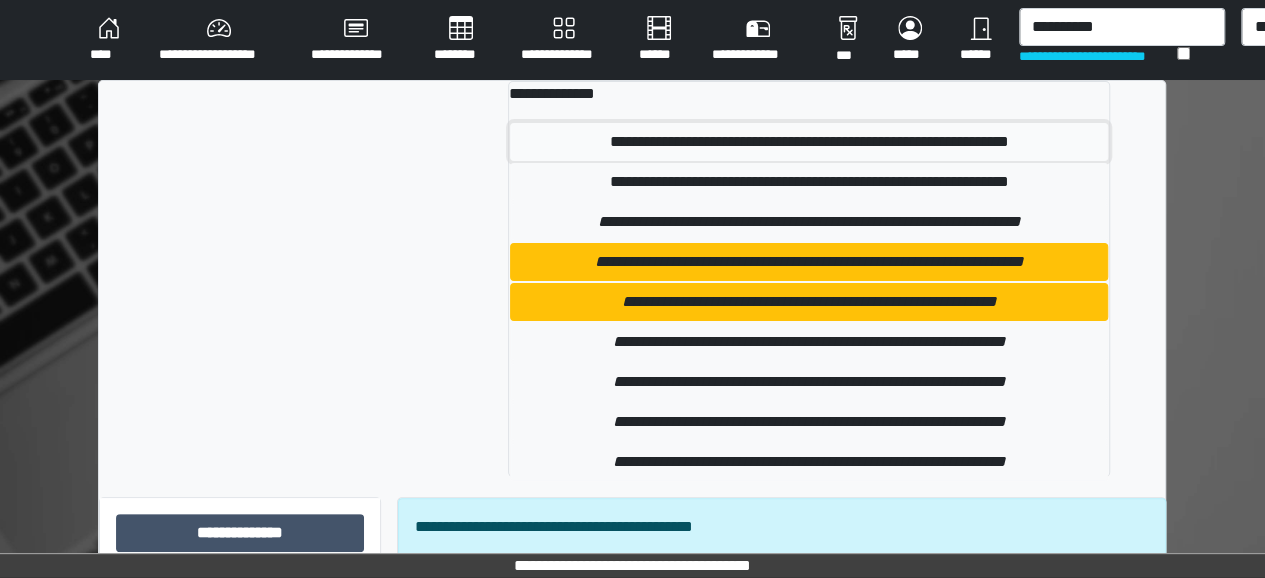 click on "**********" at bounding box center (809, 142) 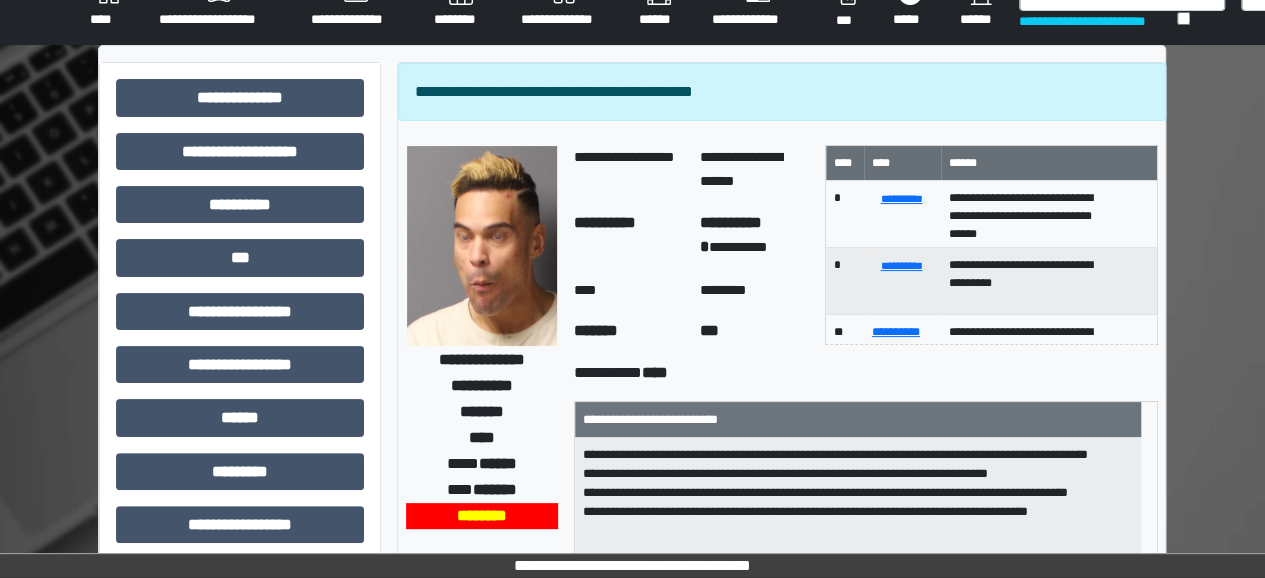 scroll, scrollTop: 0, scrollLeft: 0, axis: both 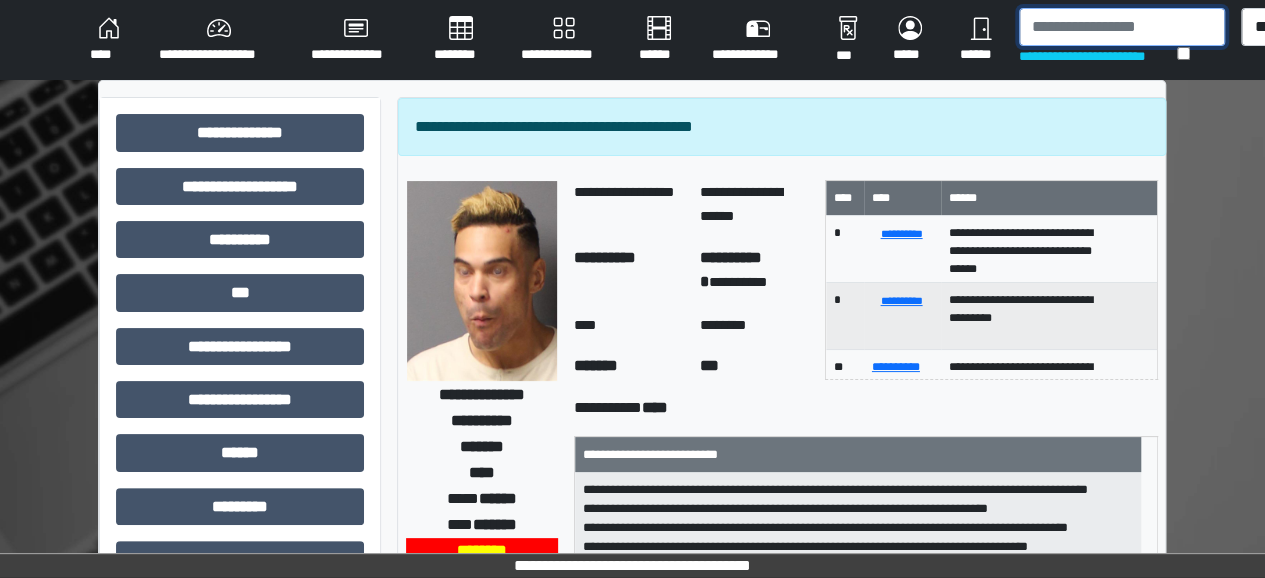 click at bounding box center (1122, 27) 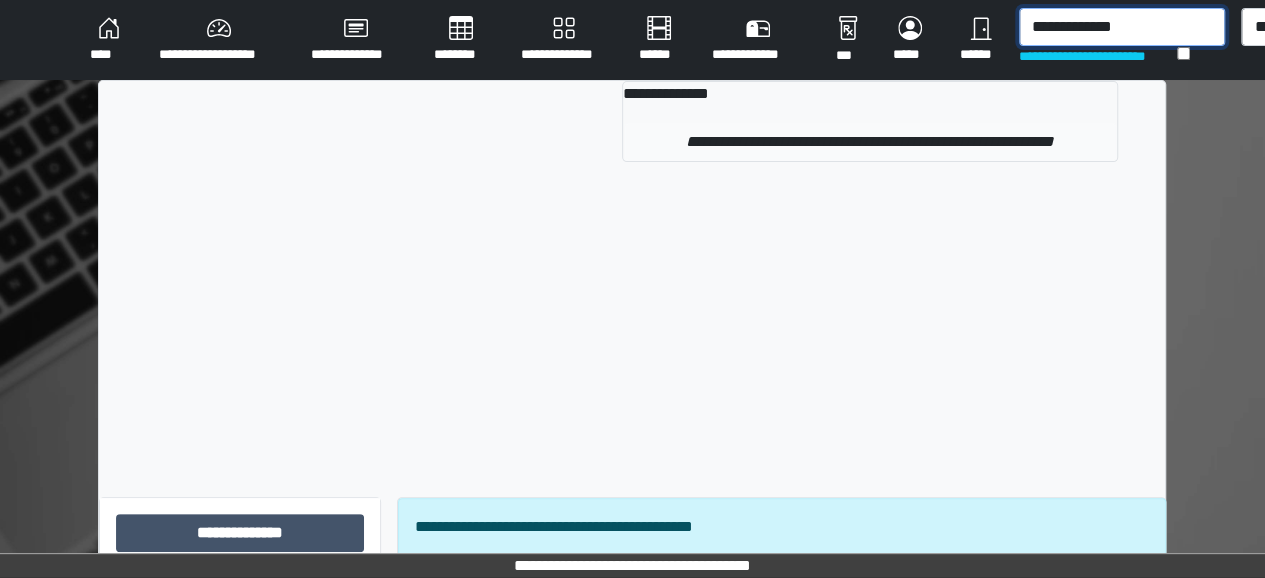 type on "**********" 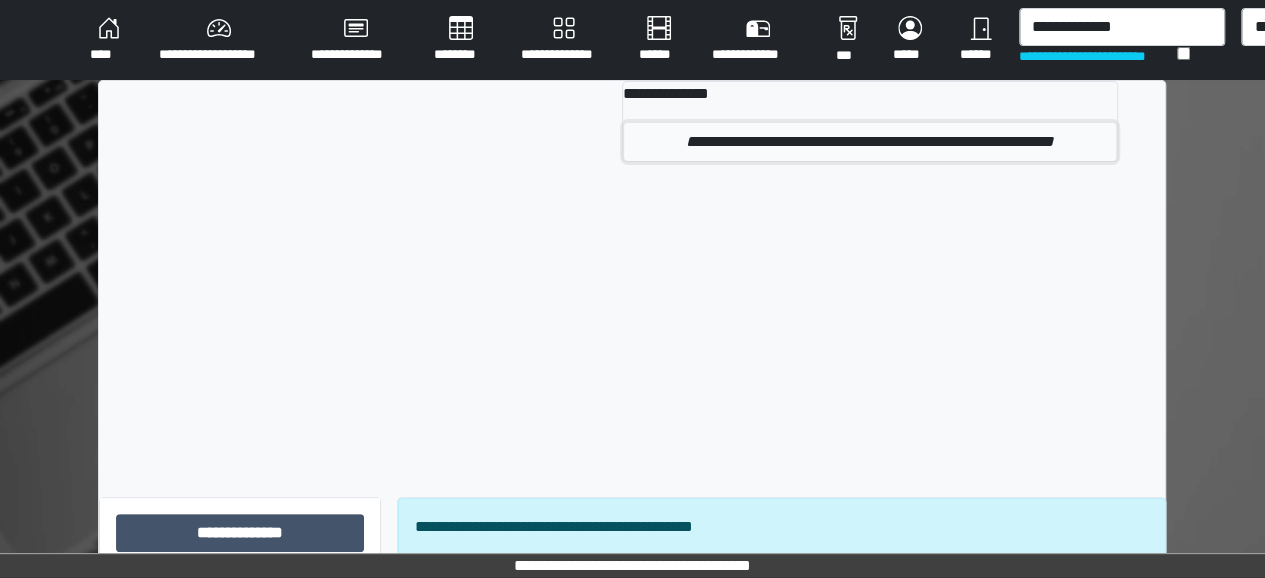 click on "**********" at bounding box center (870, 142) 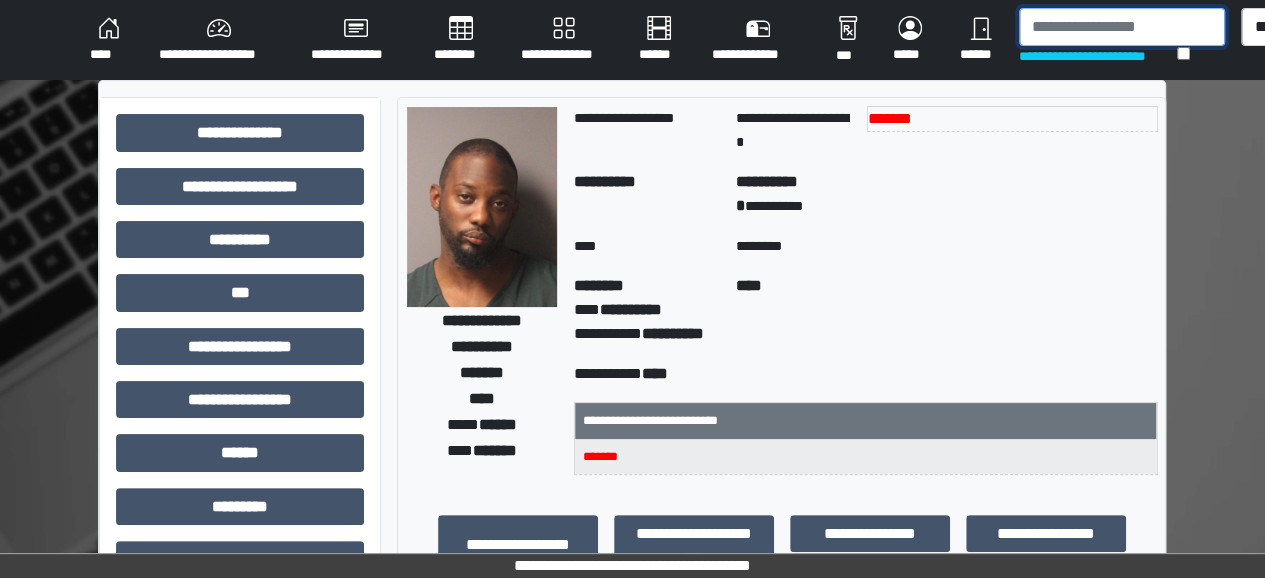 click at bounding box center [1122, 27] 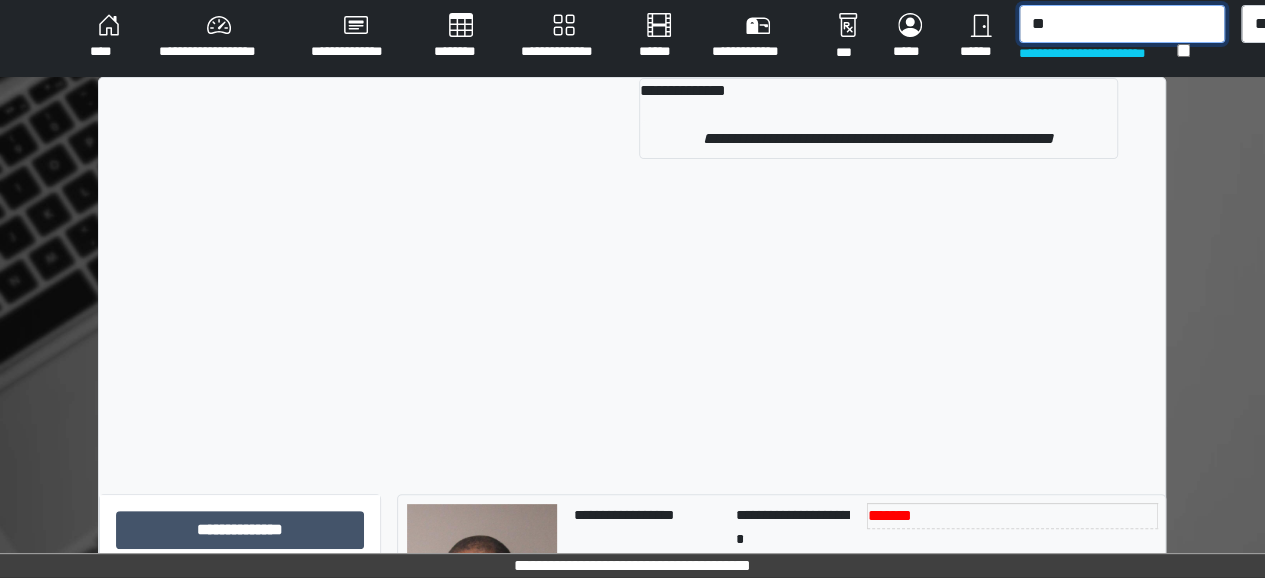 type on "*" 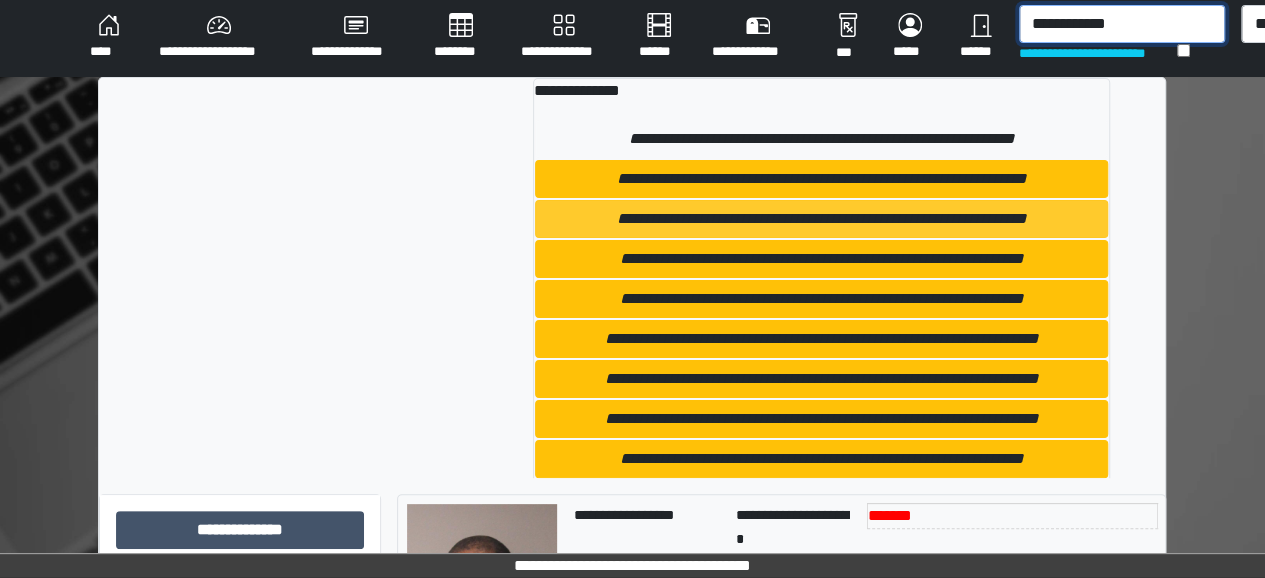type on "**********" 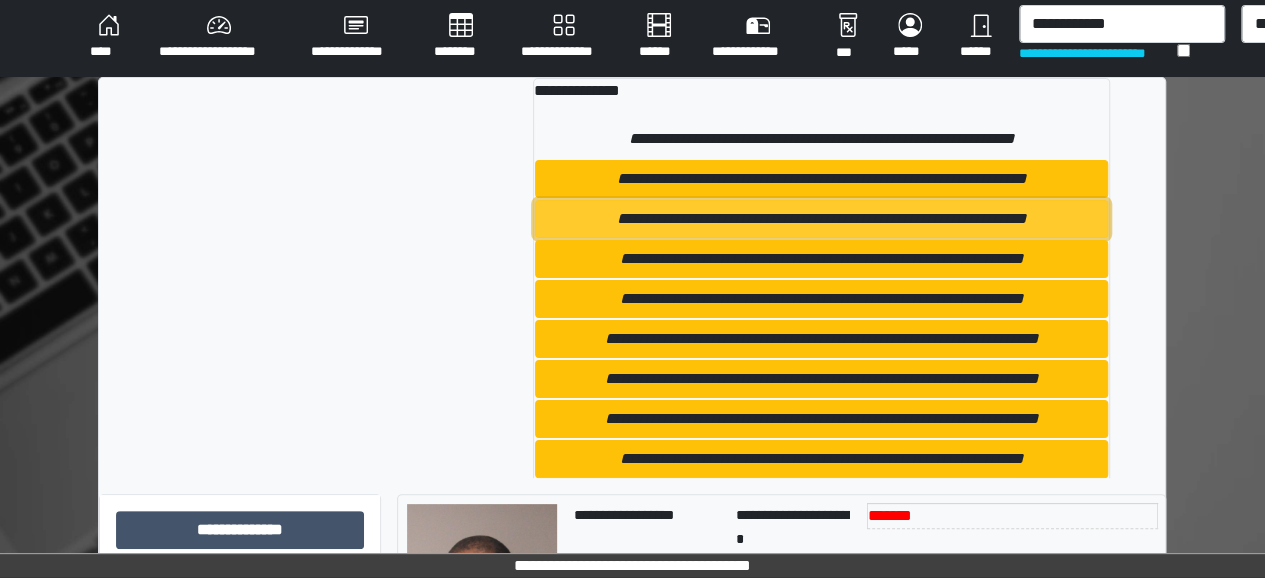 click on "**********" at bounding box center (821, 219) 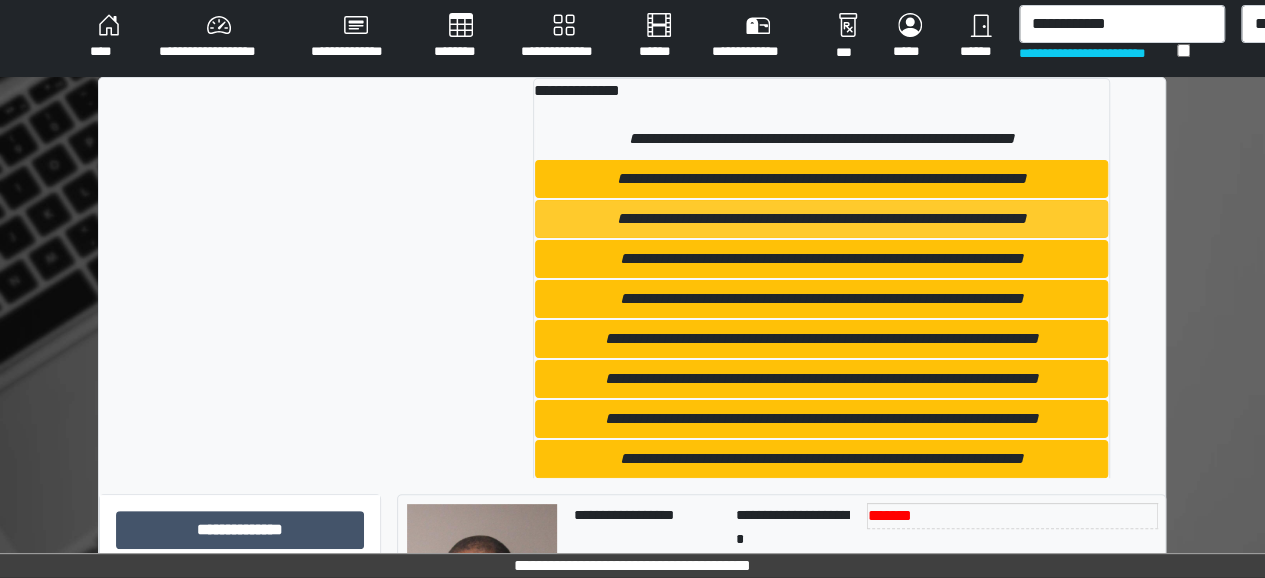 type 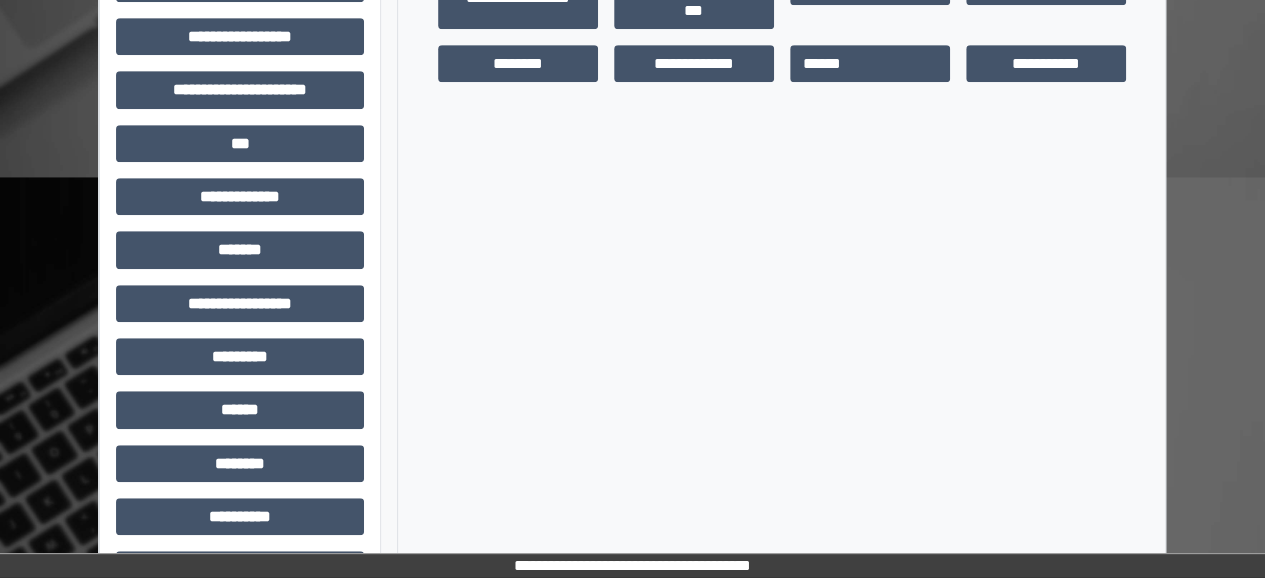 scroll, scrollTop: 582, scrollLeft: 0, axis: vertical 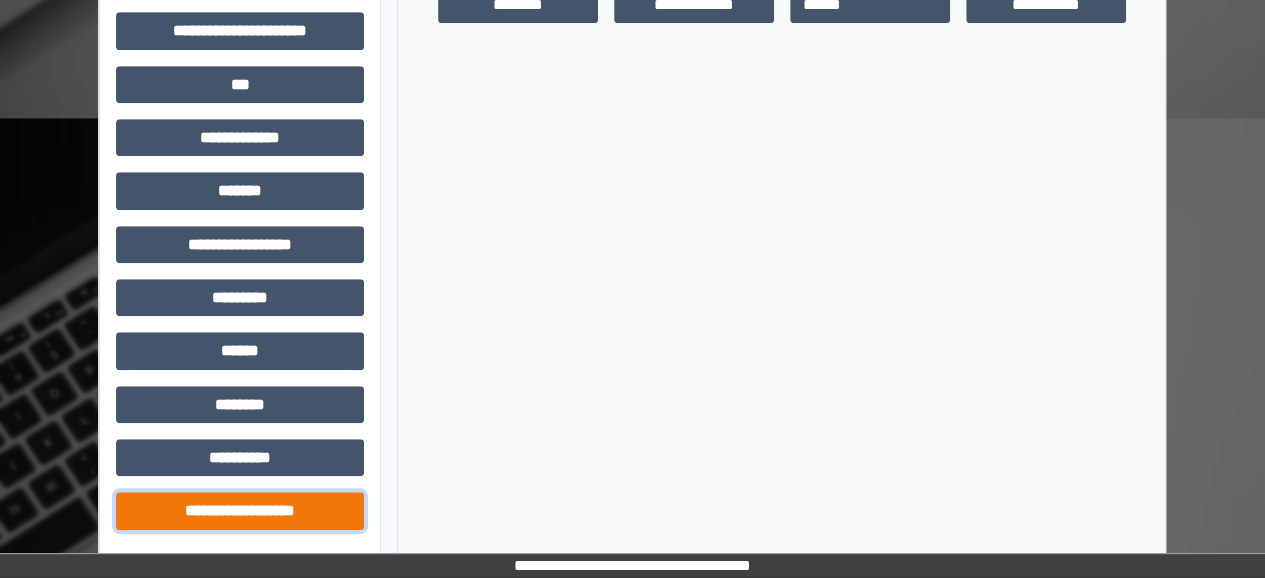 click on "**********" at bounding box center [240, 510] 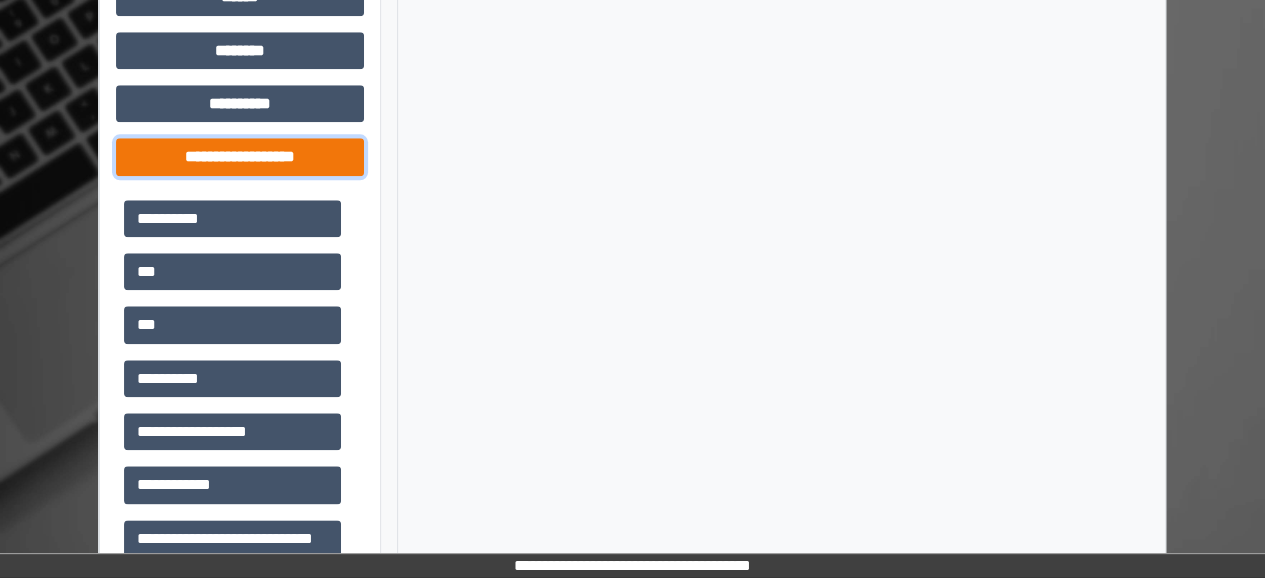 scroll, scrollTop: 936, scrollLeft: 0, axis: vertical 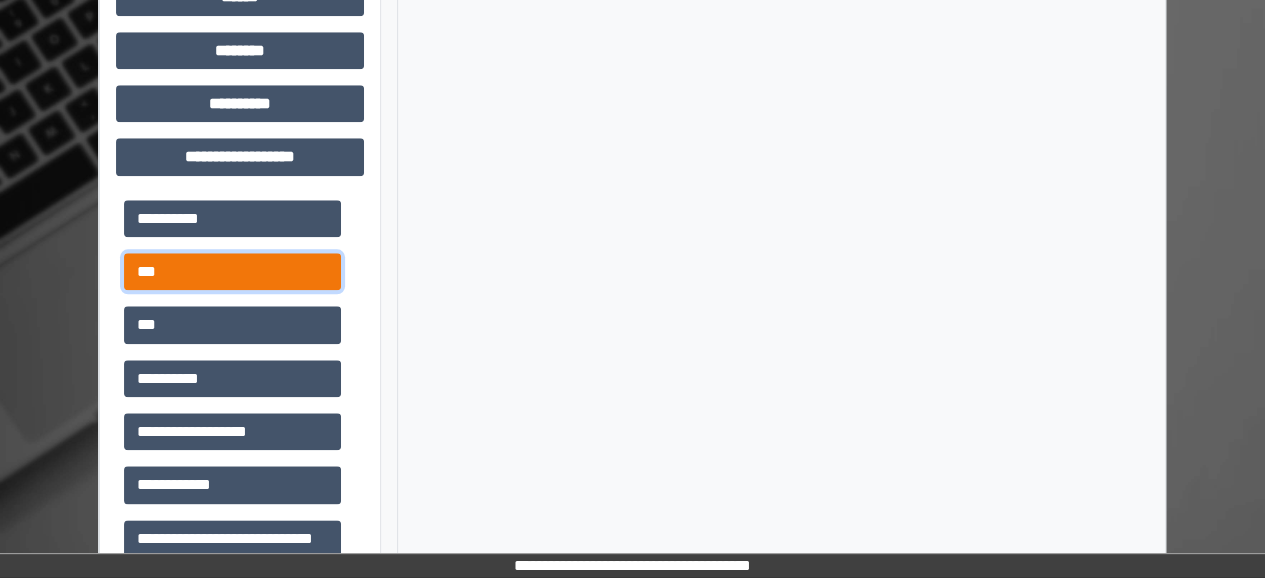click on "***" at bounding box center (232, 271) 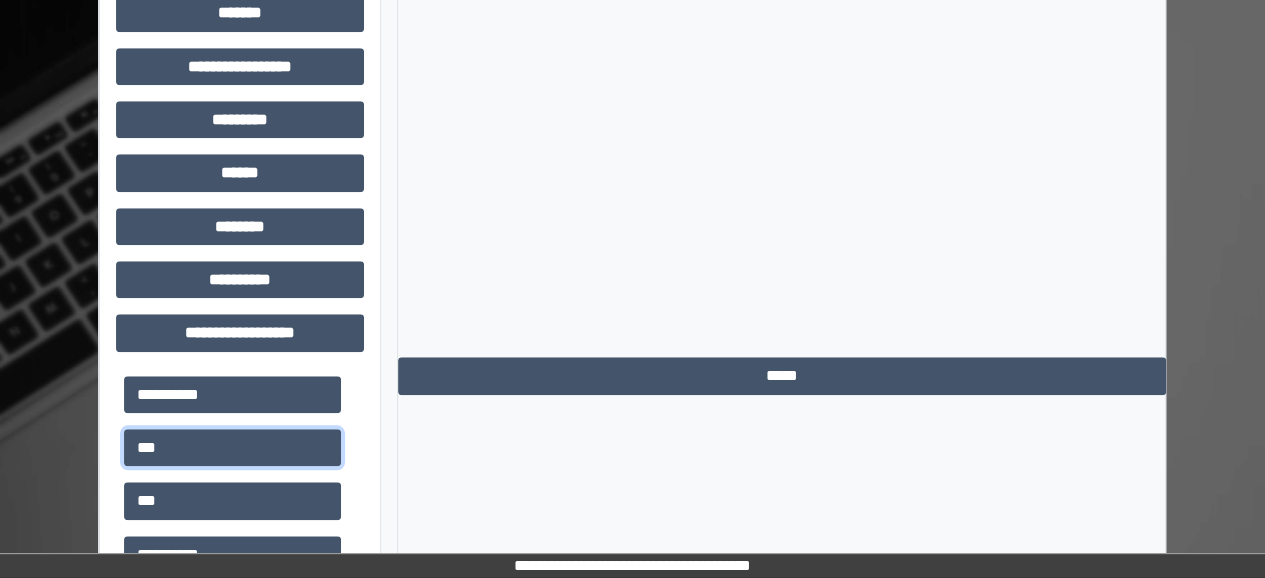 scroll, scrollTop: 978, scrollLeft: 0, axis: vertical 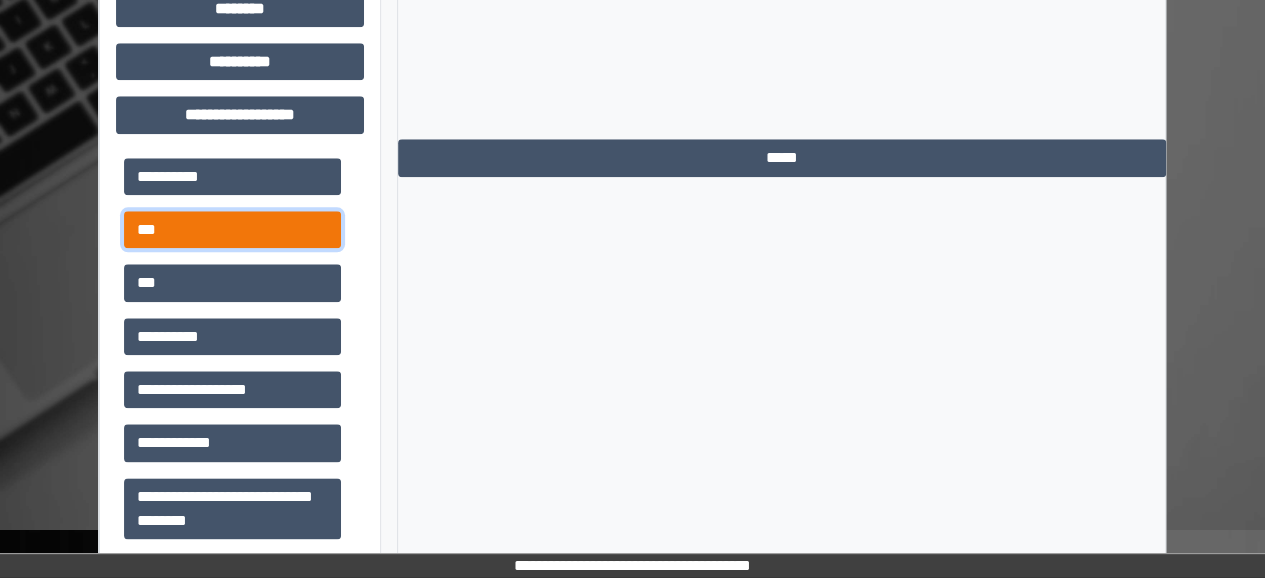click on "***" at bounding box center (232, 229) 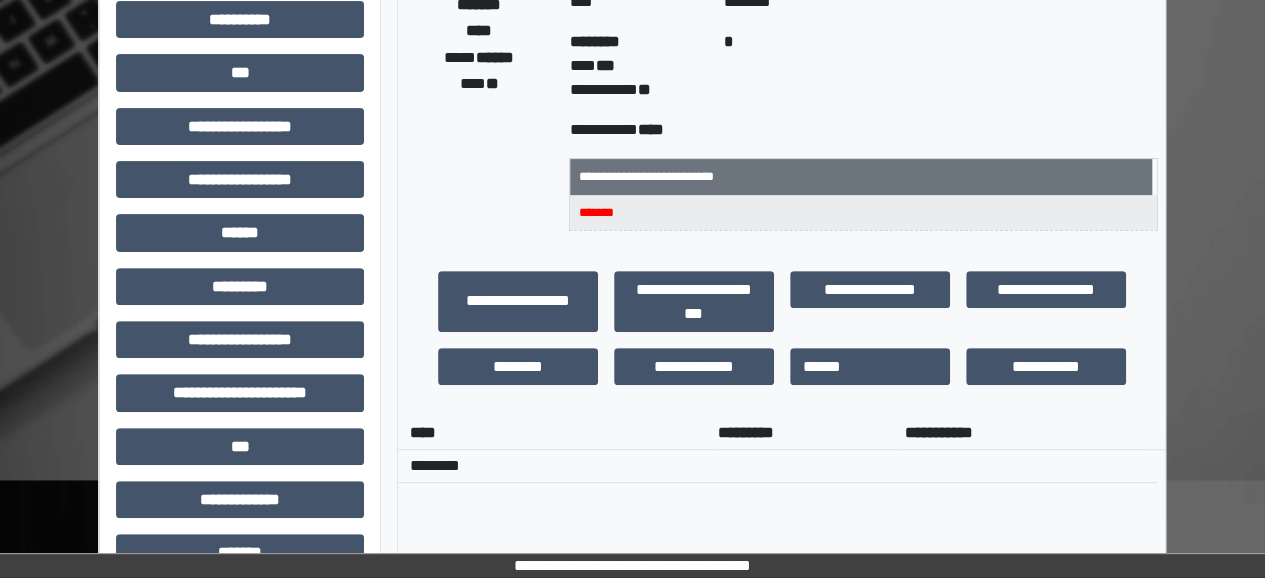 scroll, scrollTop: 0, scrollLeft: 0, axis: both 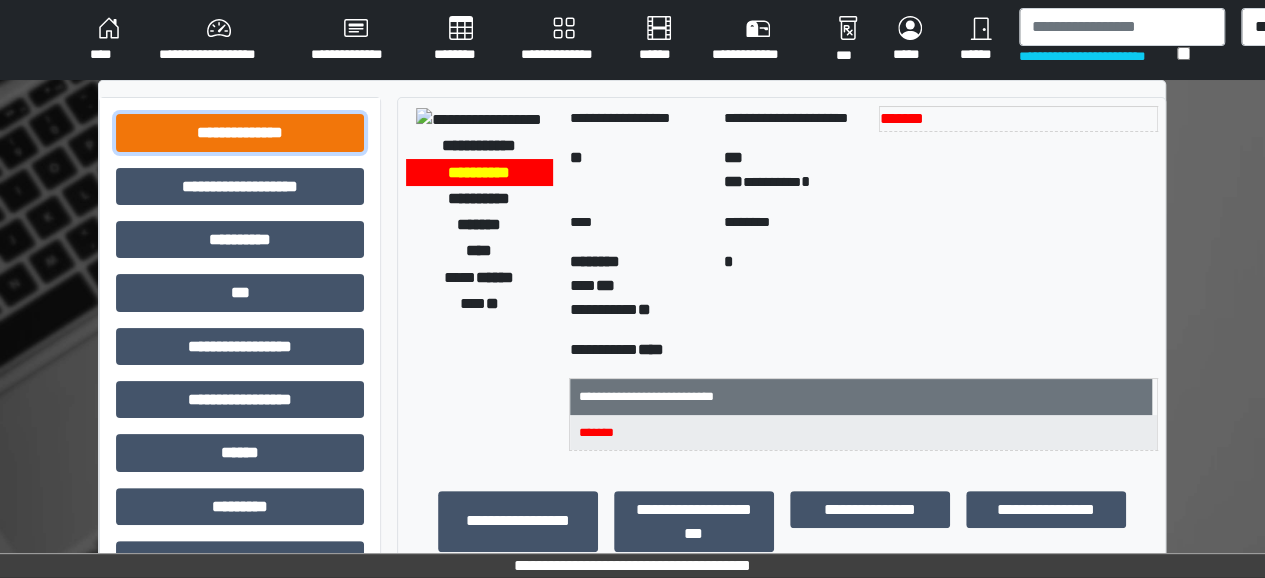click on "**********" at bounding box center [240, 132] 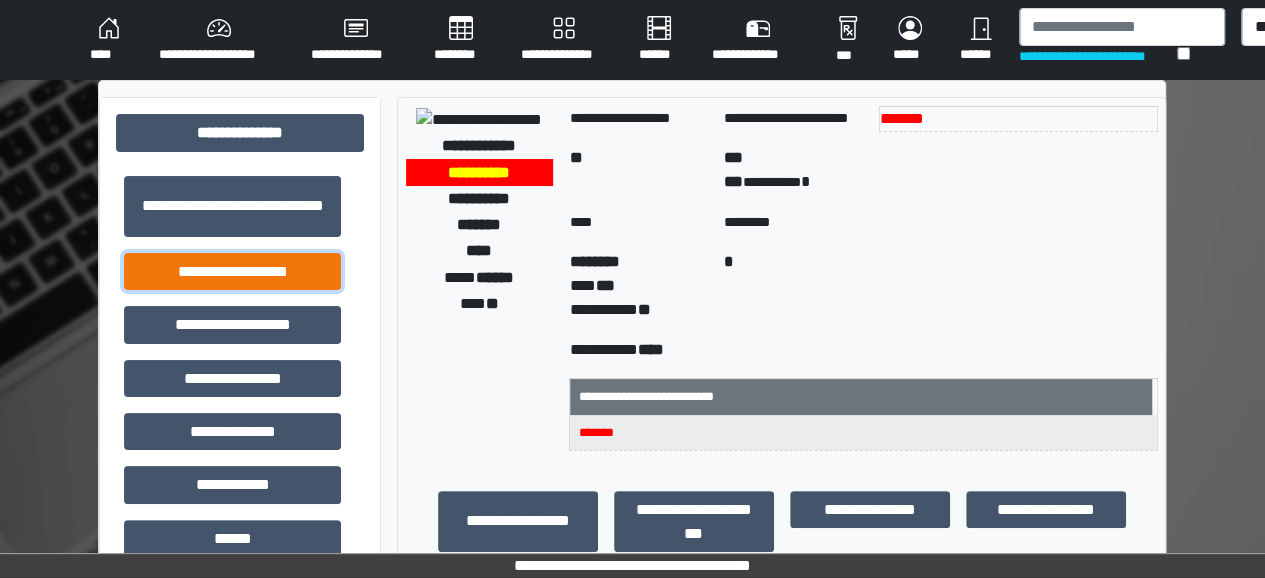 click on "**********" at bounding box center [232, 271] 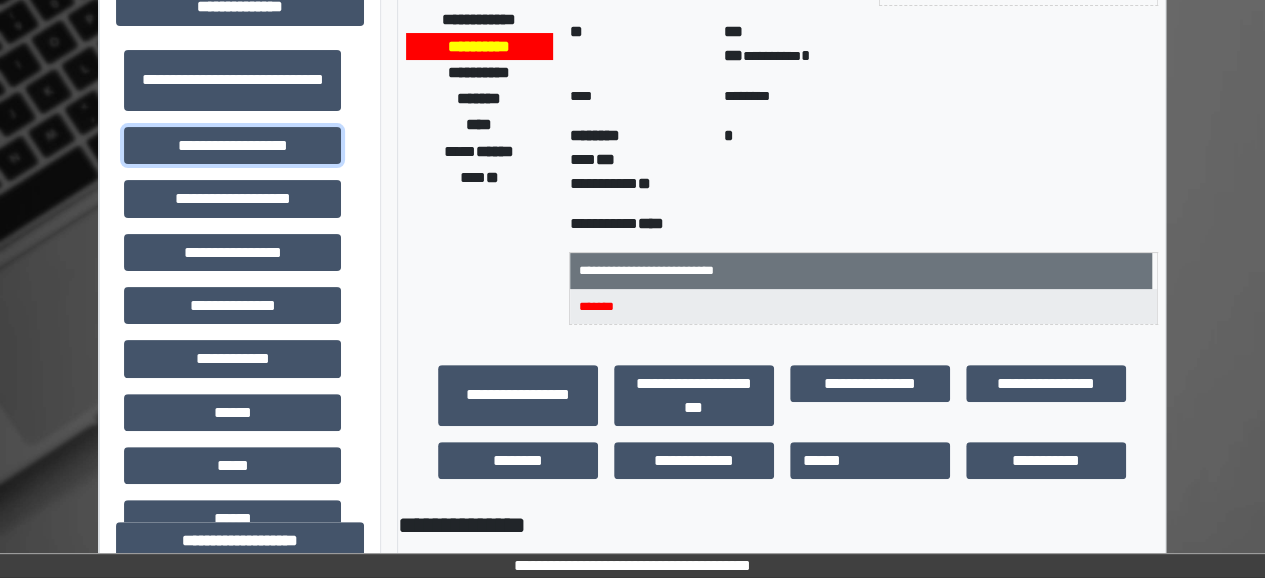scroll, scrollTop: 0, scrollLeft: 0, axis: both 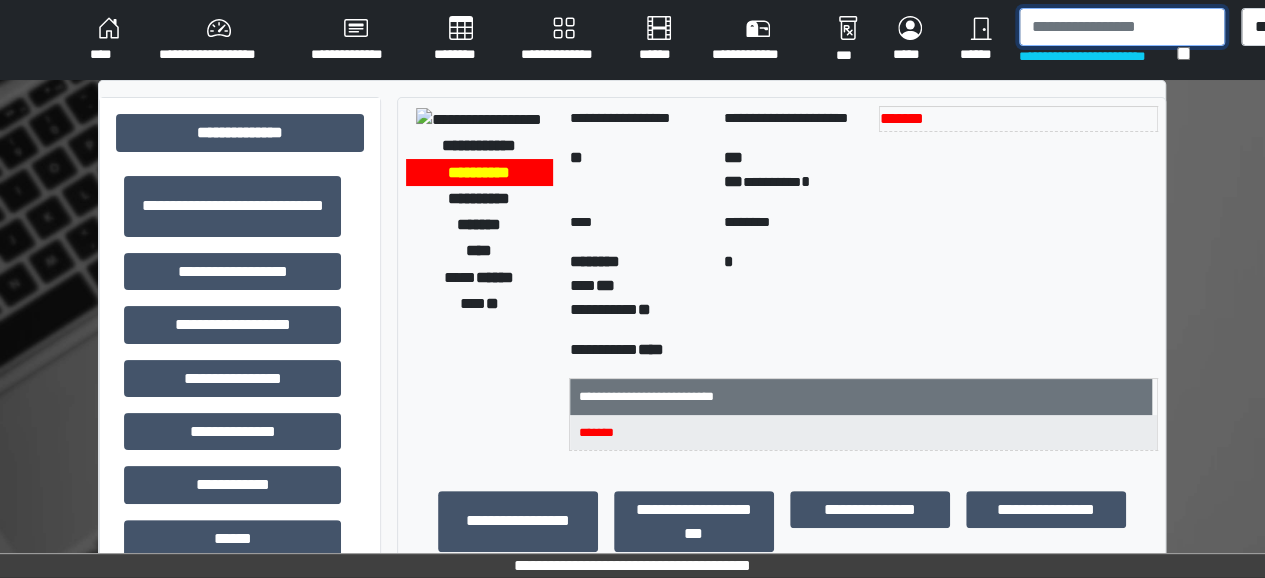 click at bounding box center (1122, 27) 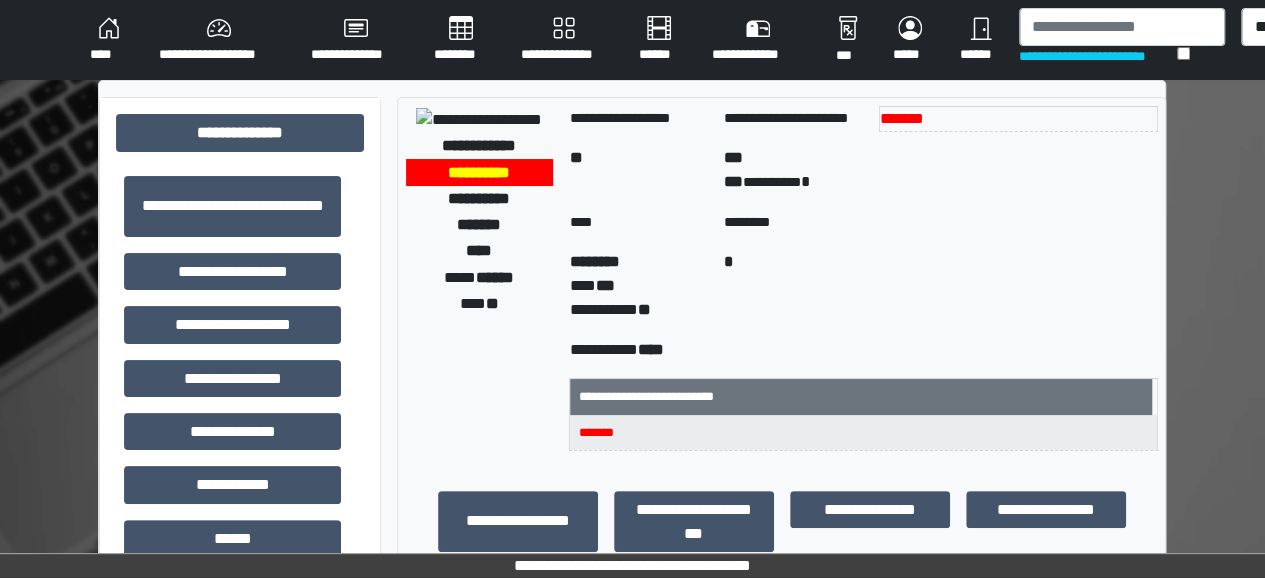 click on "****" at bounding box center (108, 40) 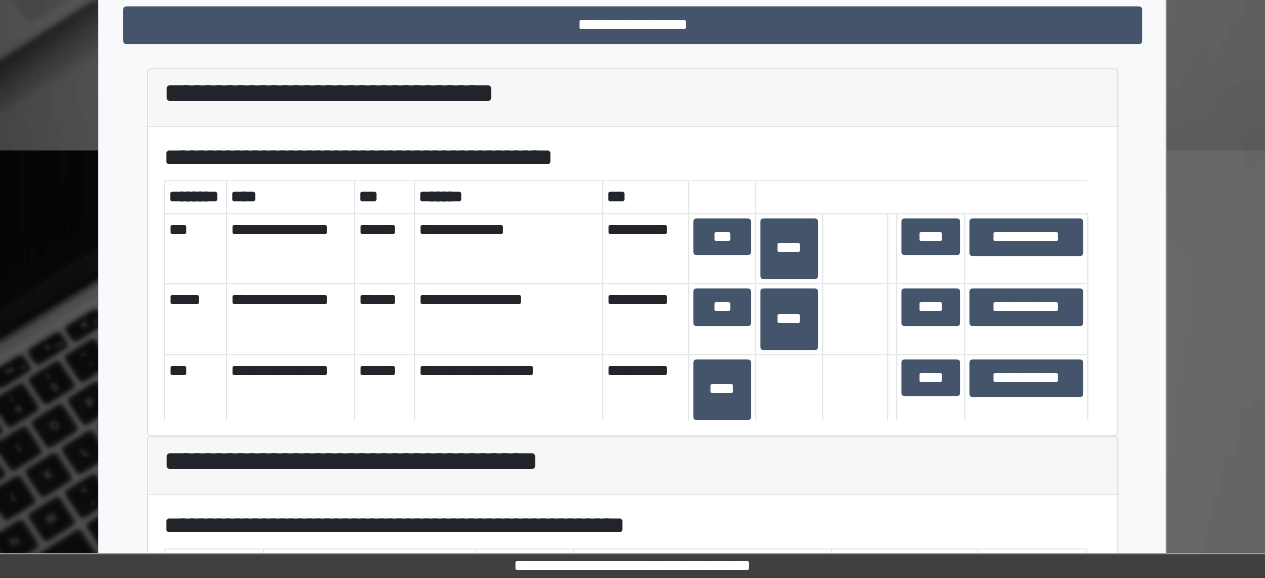 scroll, scrollTop: 553, scrollLeft: 0, axis: vertical 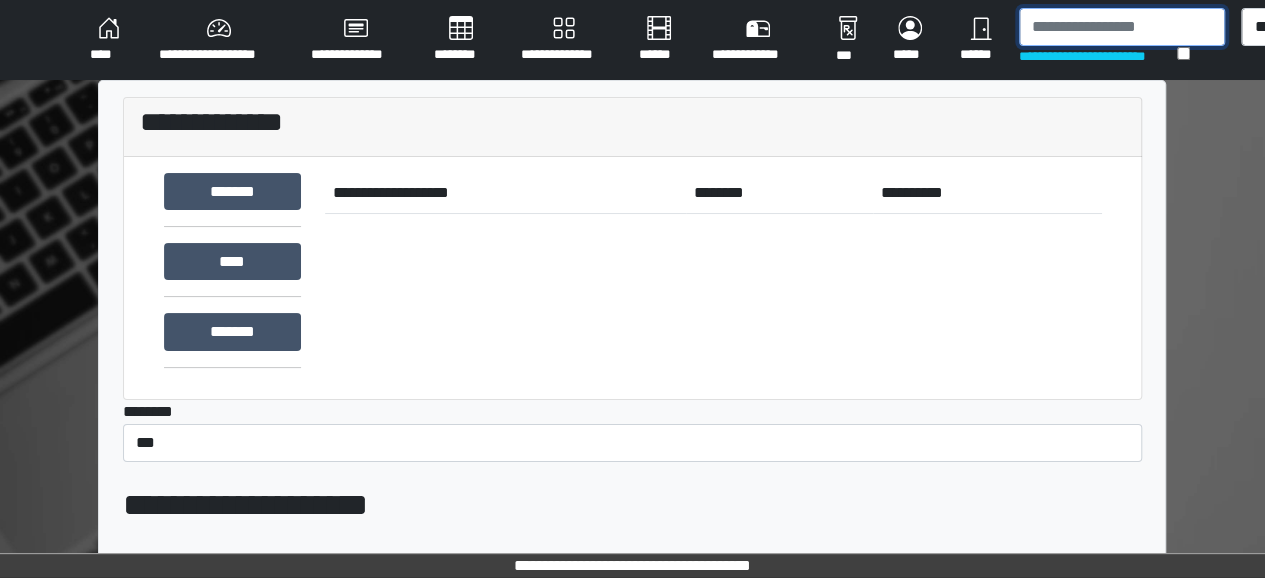 click at bounding box center [1122, 27] 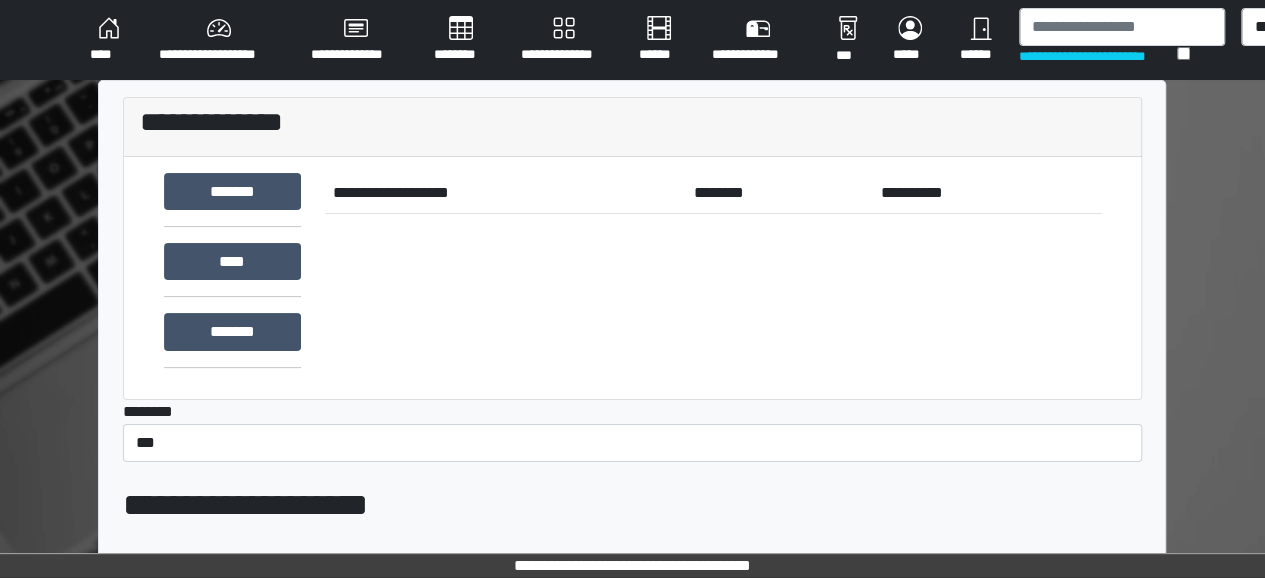click on "**********" at bounding box center (1122, 40) 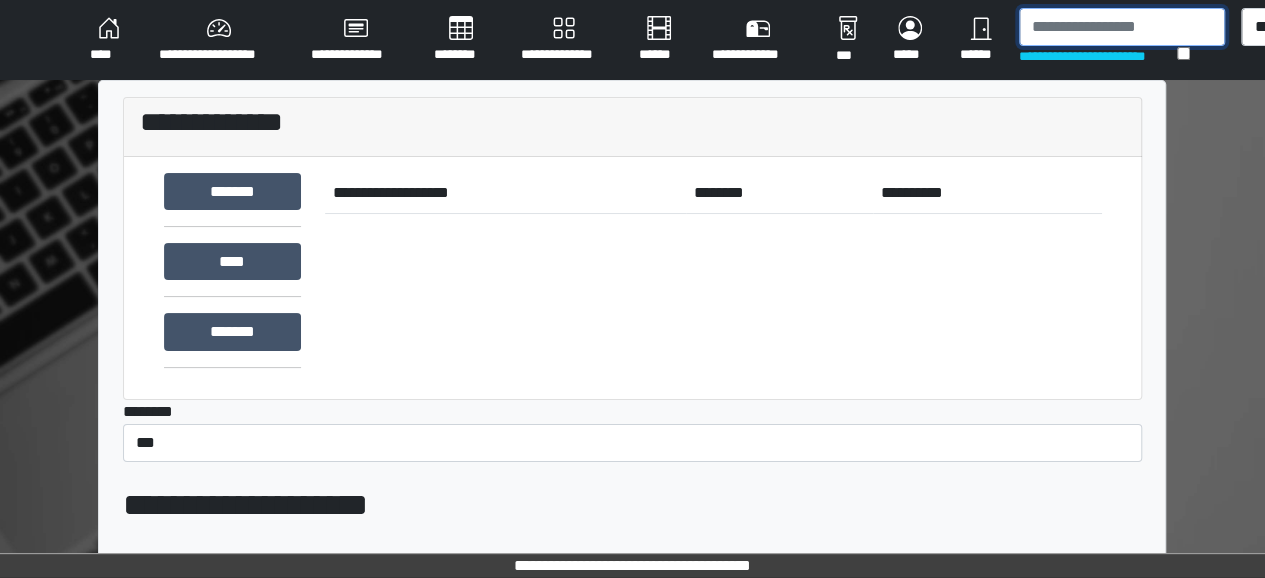 click at bounding box center (1122, 27) 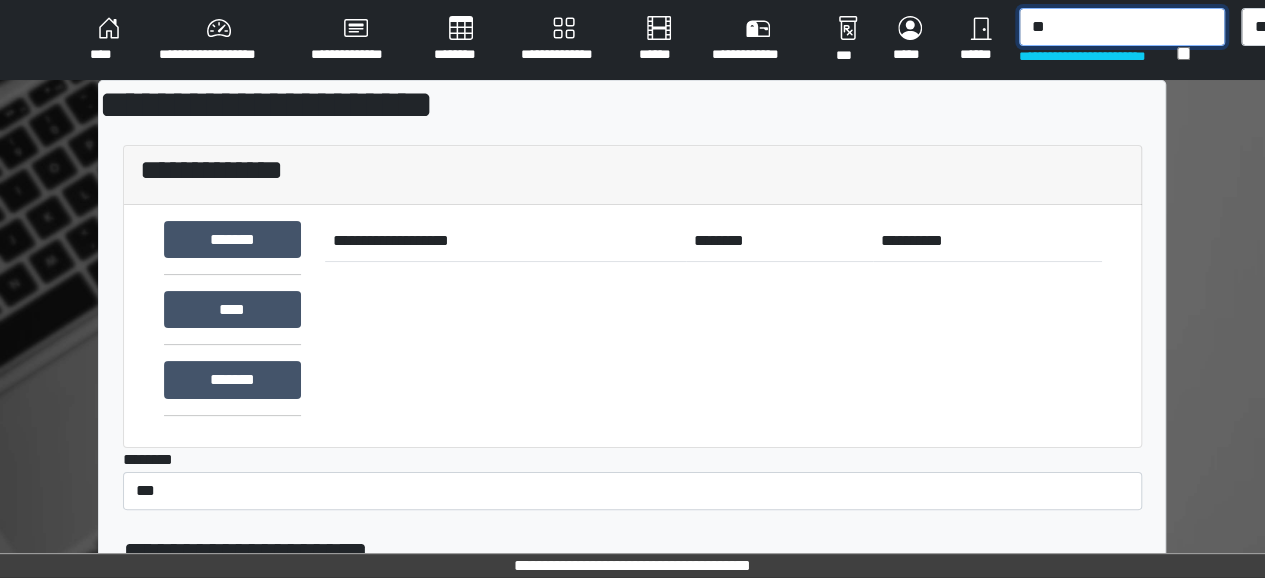 type on "*" 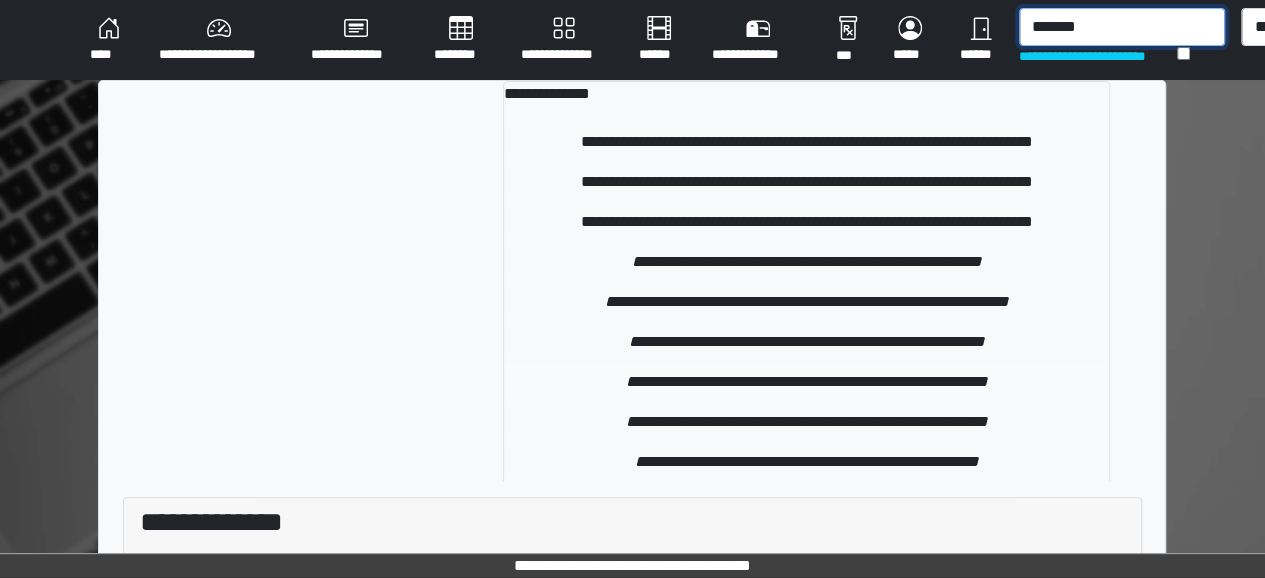 type on "*******" 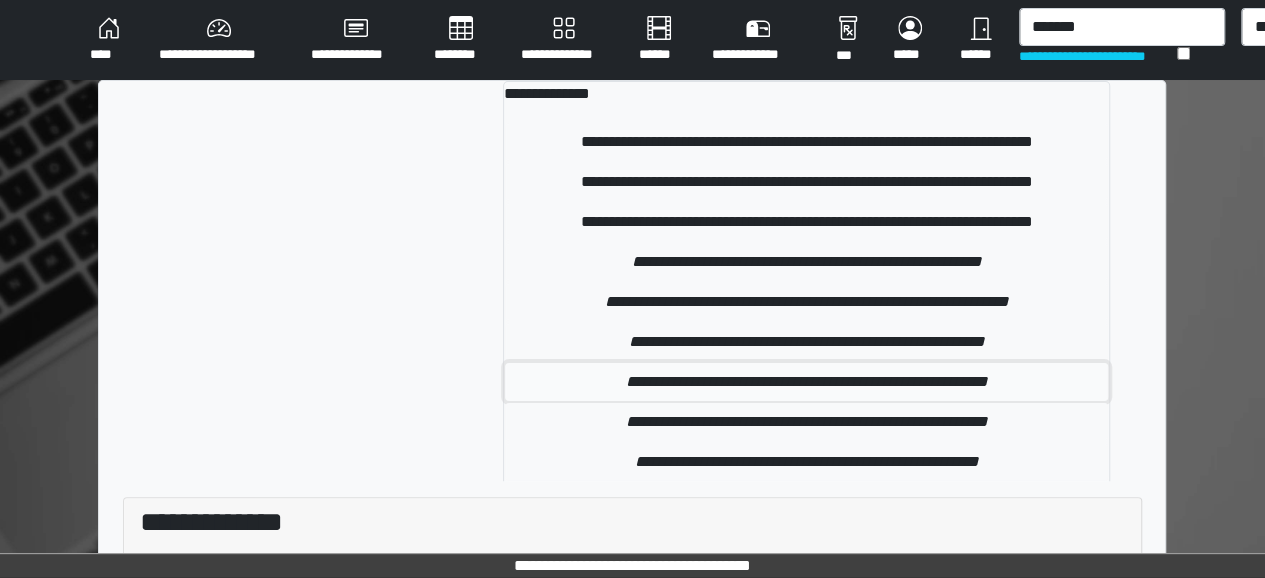 click on "**********" at bounding box center [806, 382] 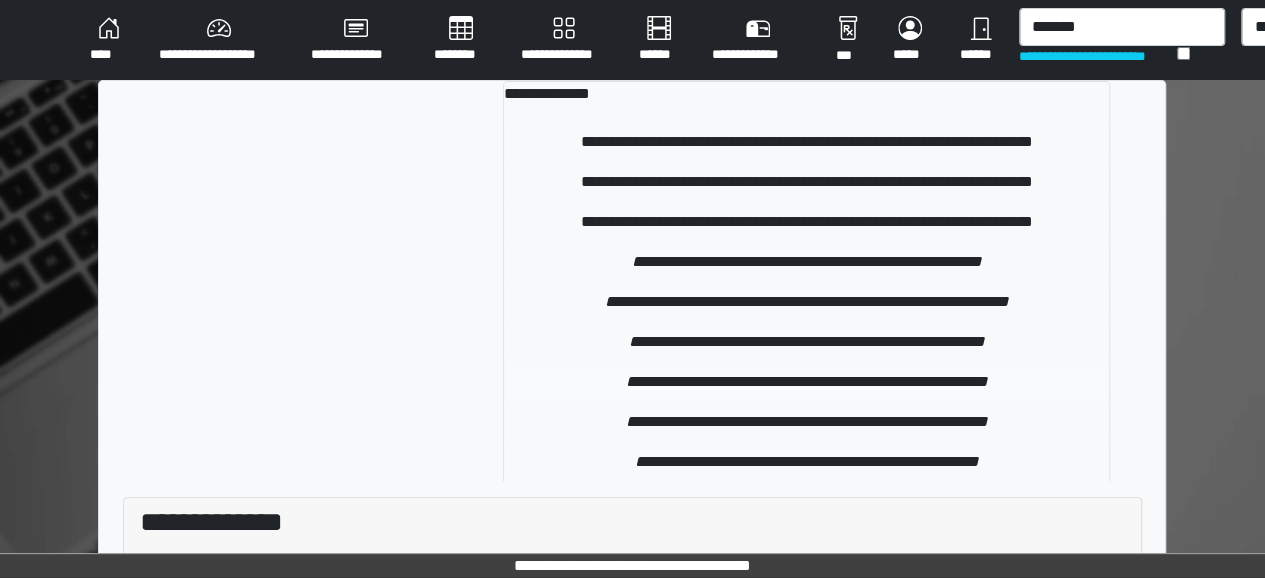 type 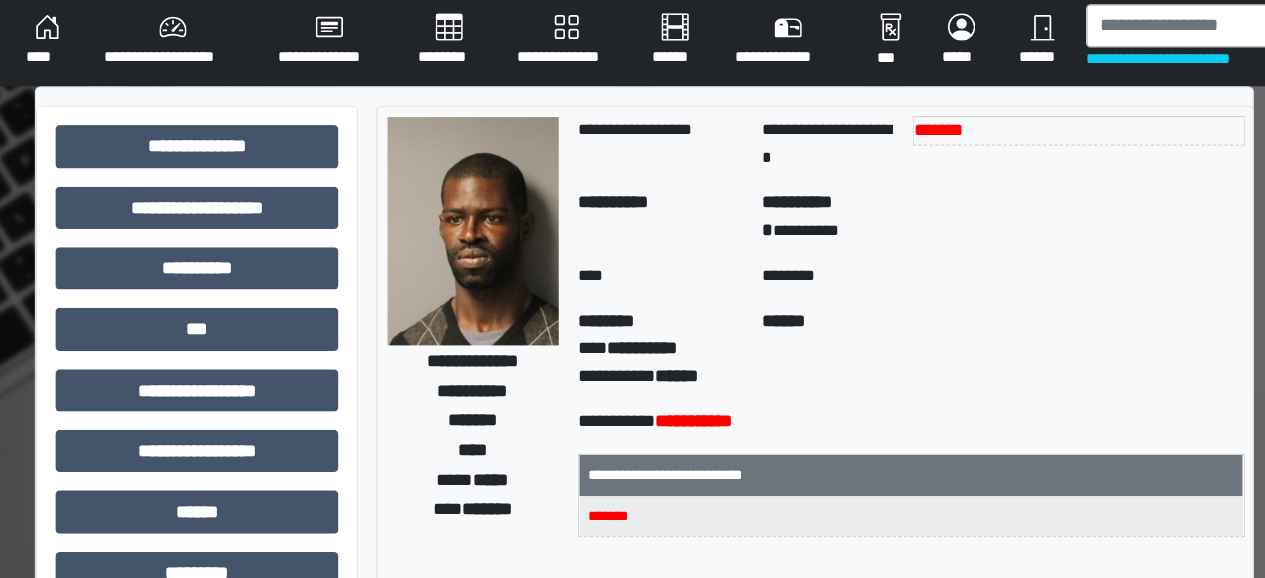 scroll, scrollTop: 0, scrollLeft: 3, axis: horizontal 